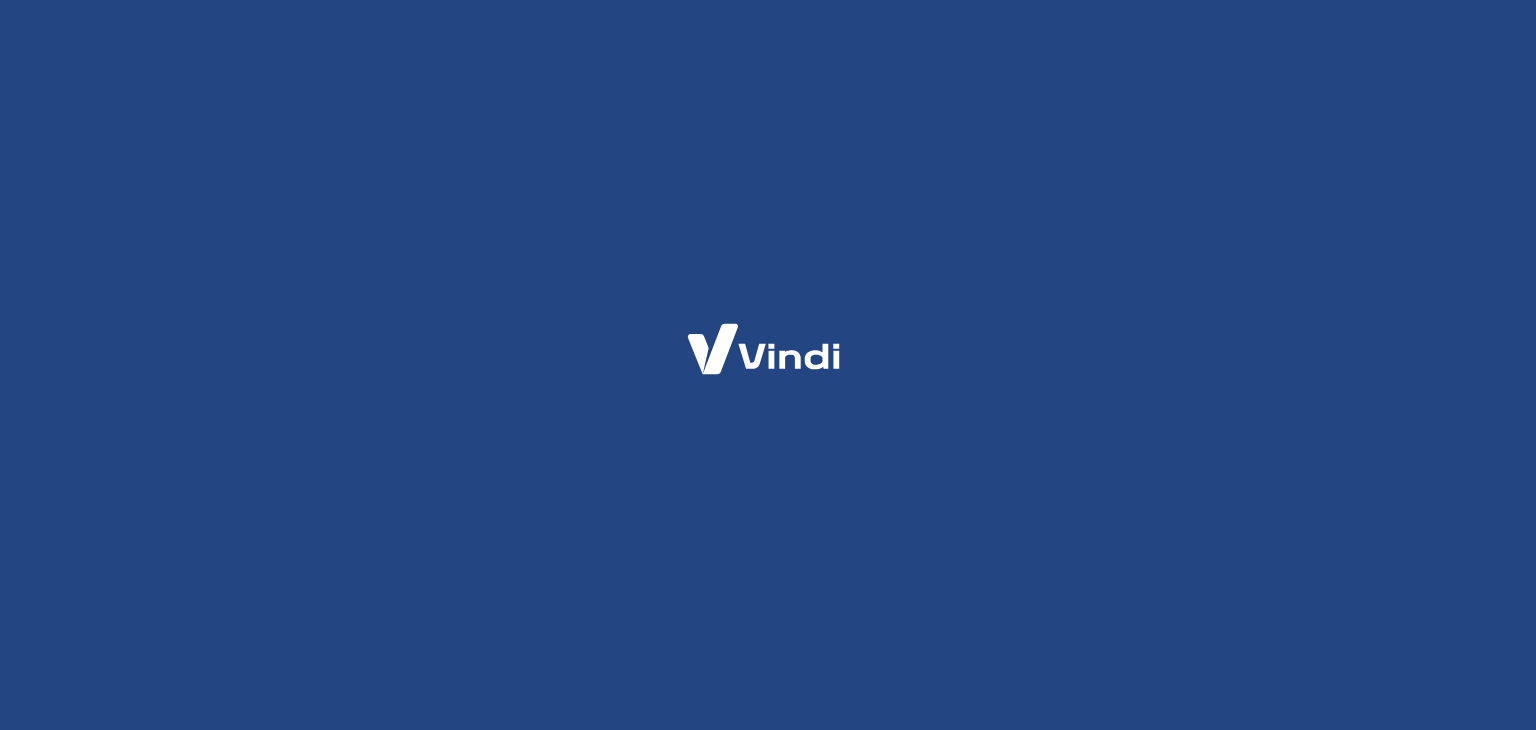 scroll, scrollTop: 0, scrollLeft: 0, axis: both 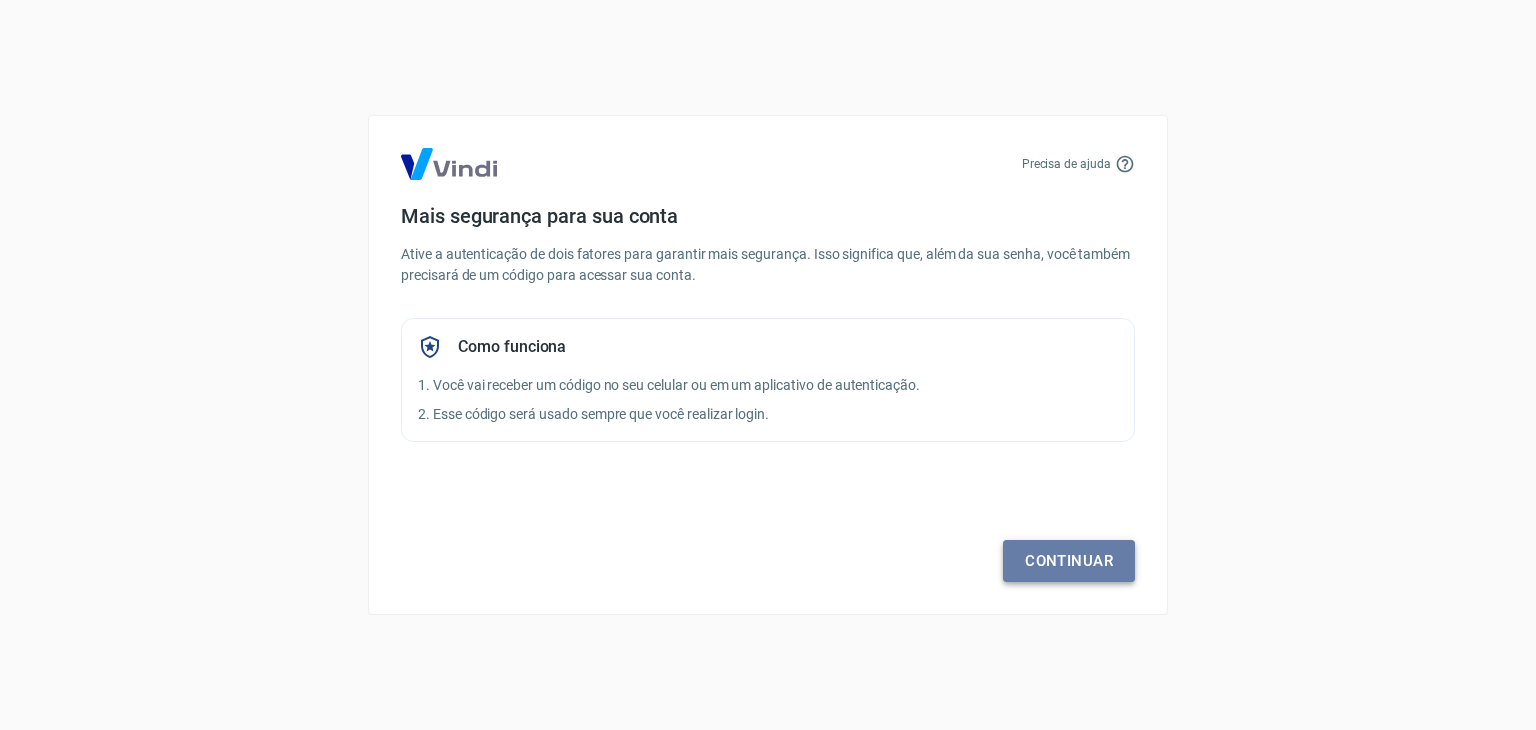 click on "Continuar" at bounding box center (1069, 561) 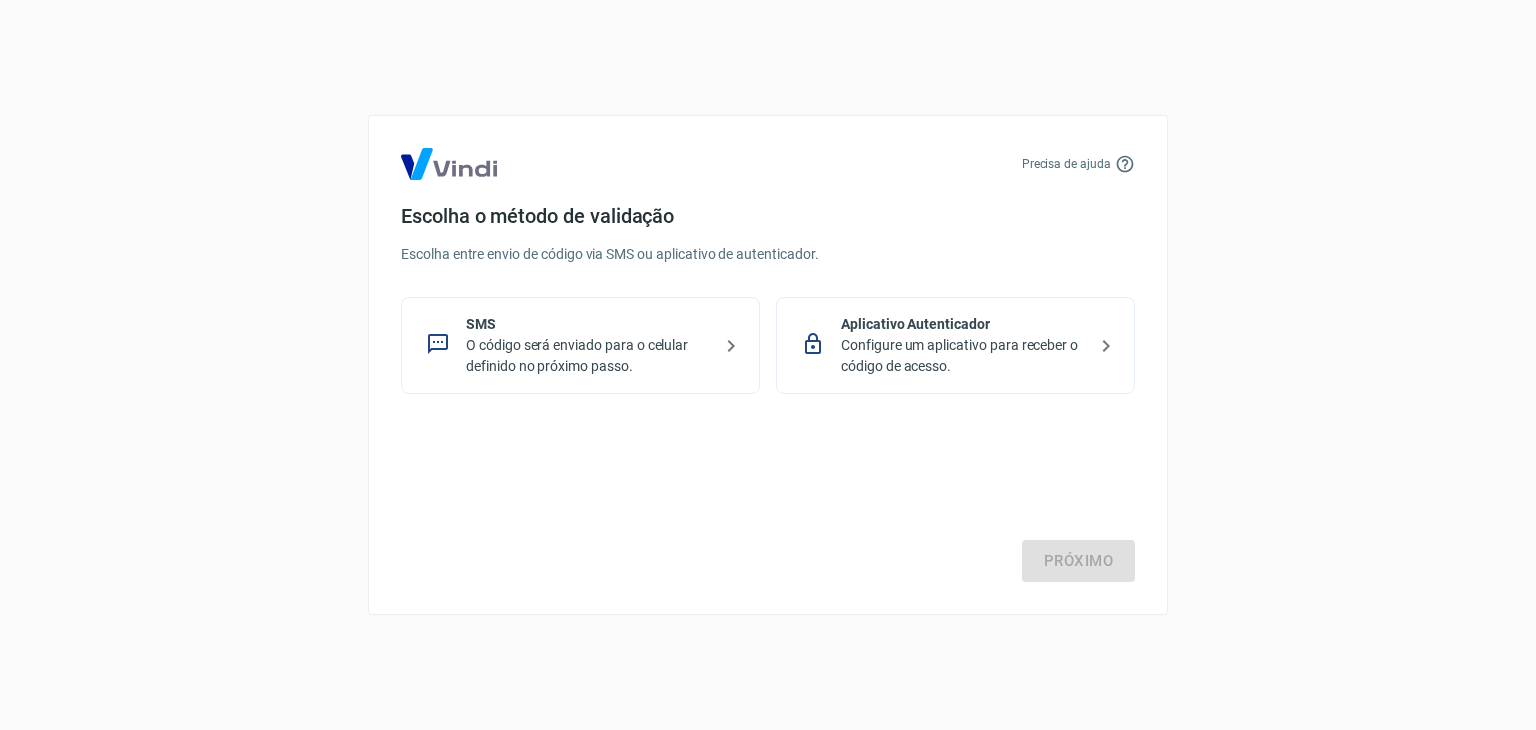click on "O código será enviado para o celular definido no próximo passo." at bounding box center (588, 356) 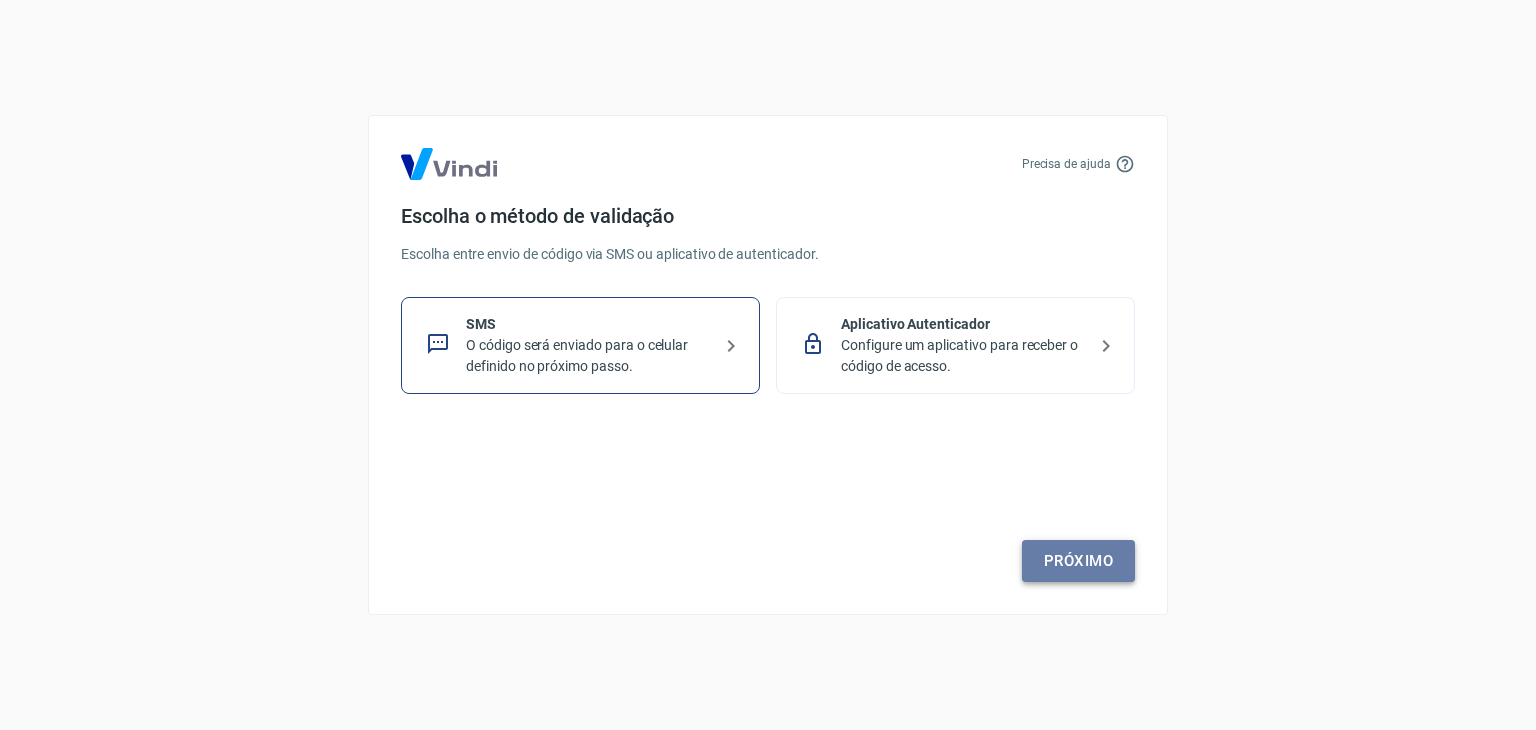 click on "Próximo" at bounding box center [1078, 561] 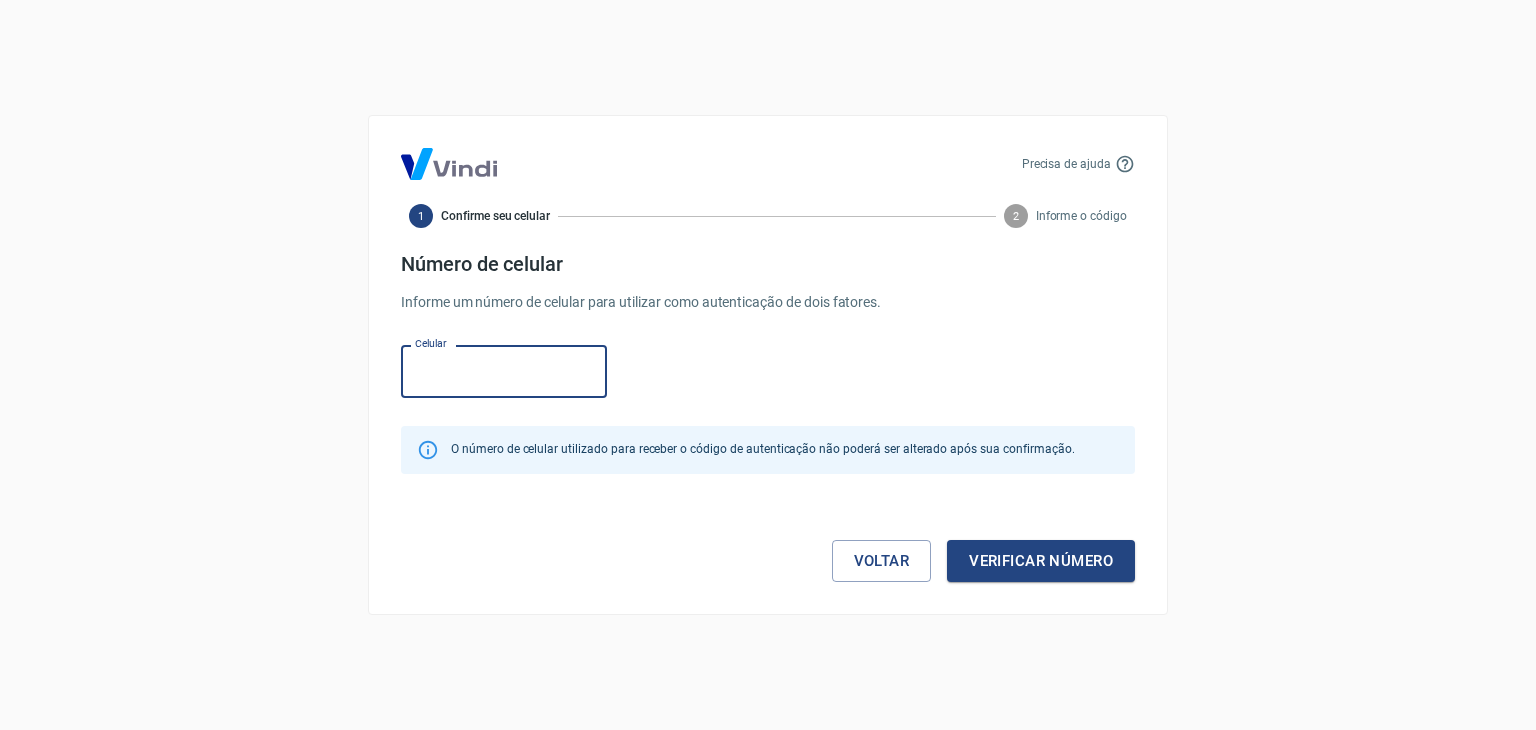 click on "Celular" at bounding box center [504, 371] 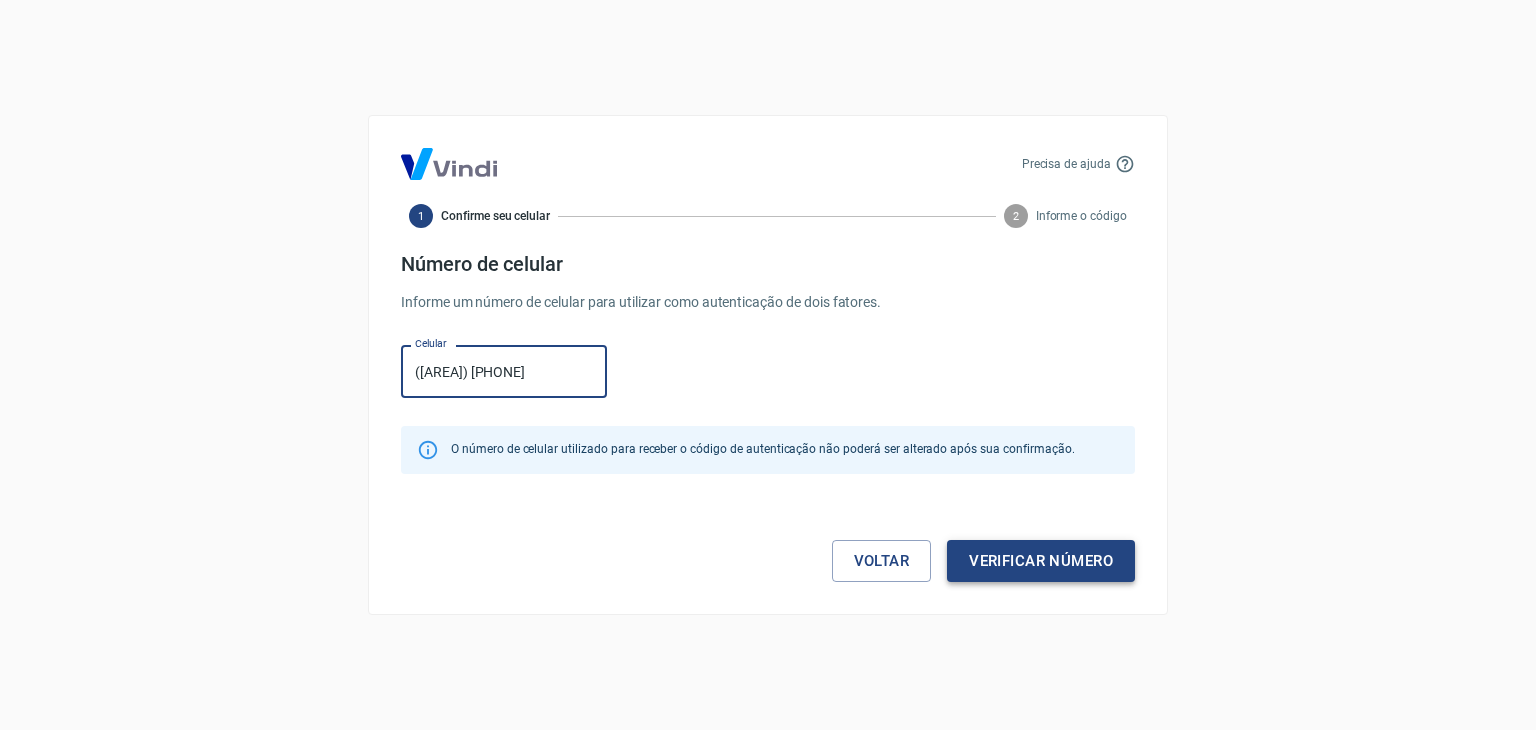type on "([AREA]) [PHONE]" 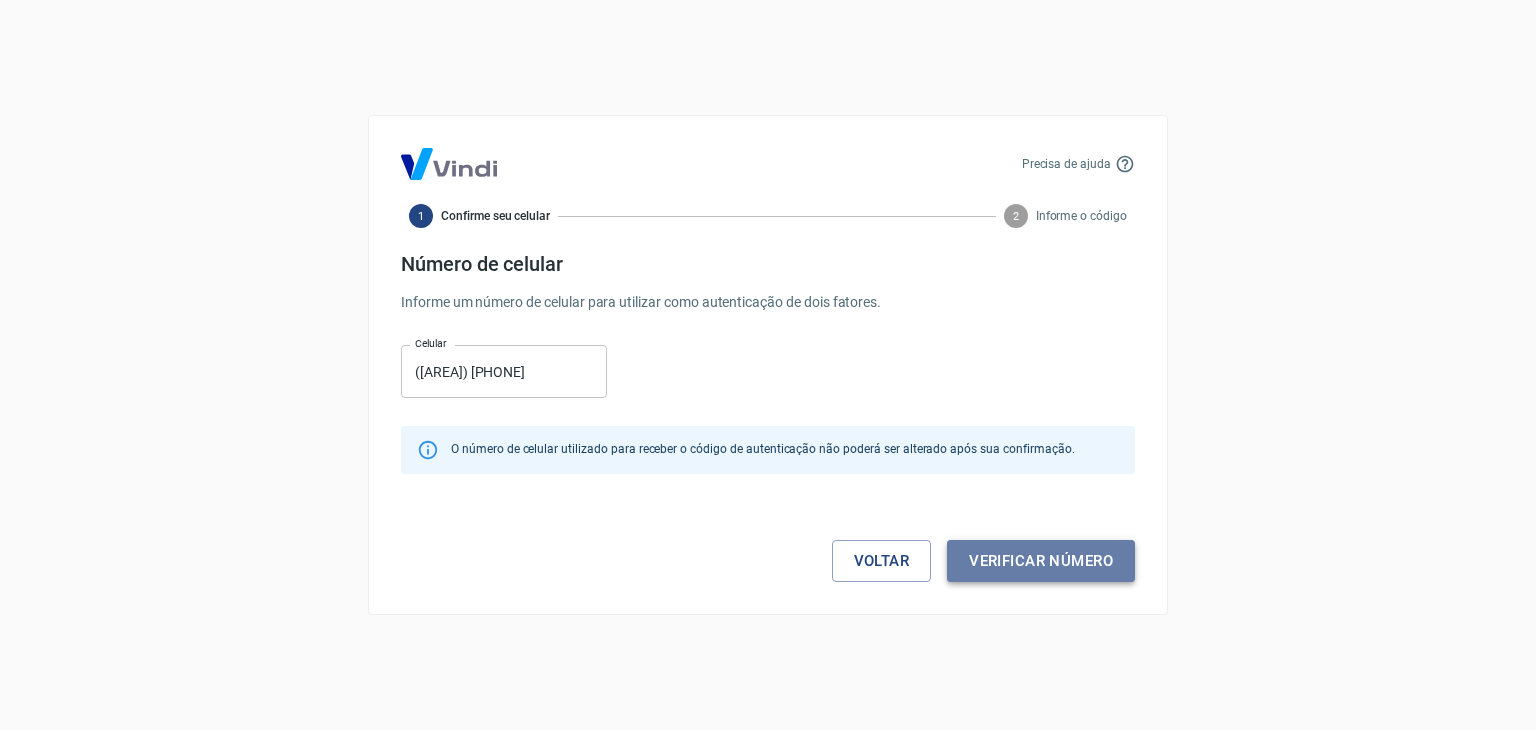 click on "Verificar número" at bounding box center (1041, 561) 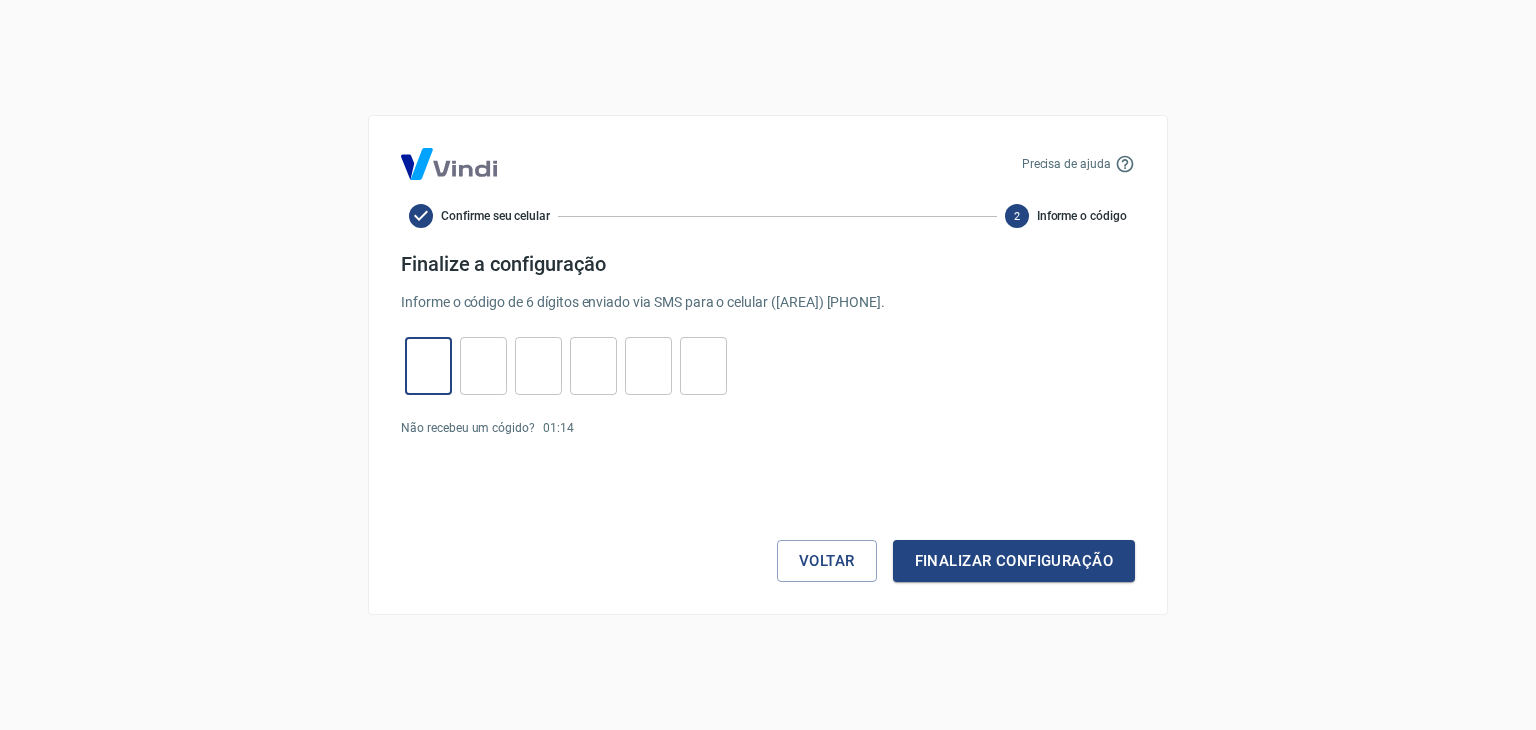 click at bounding box center [428, 366] 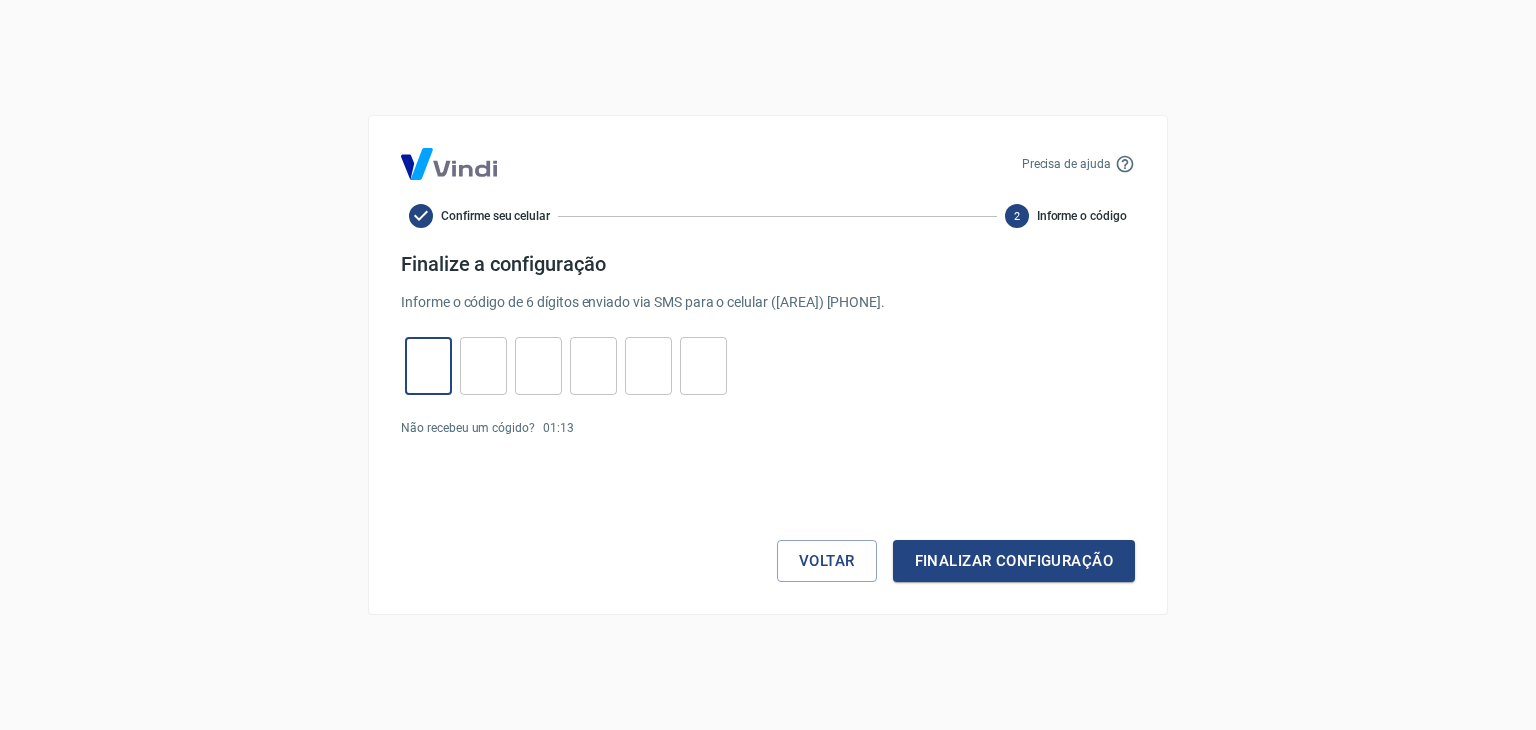 type on "5" 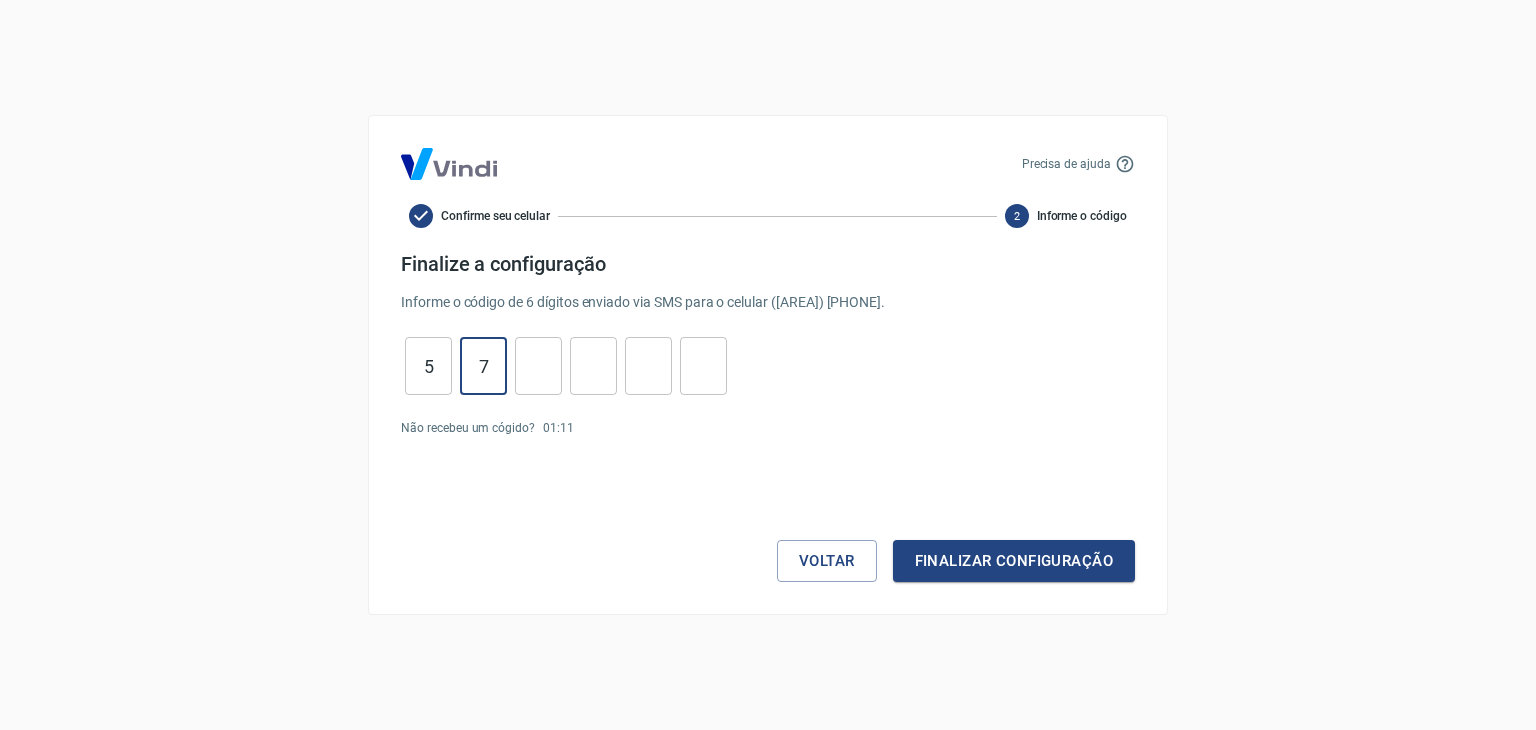 type on "7" 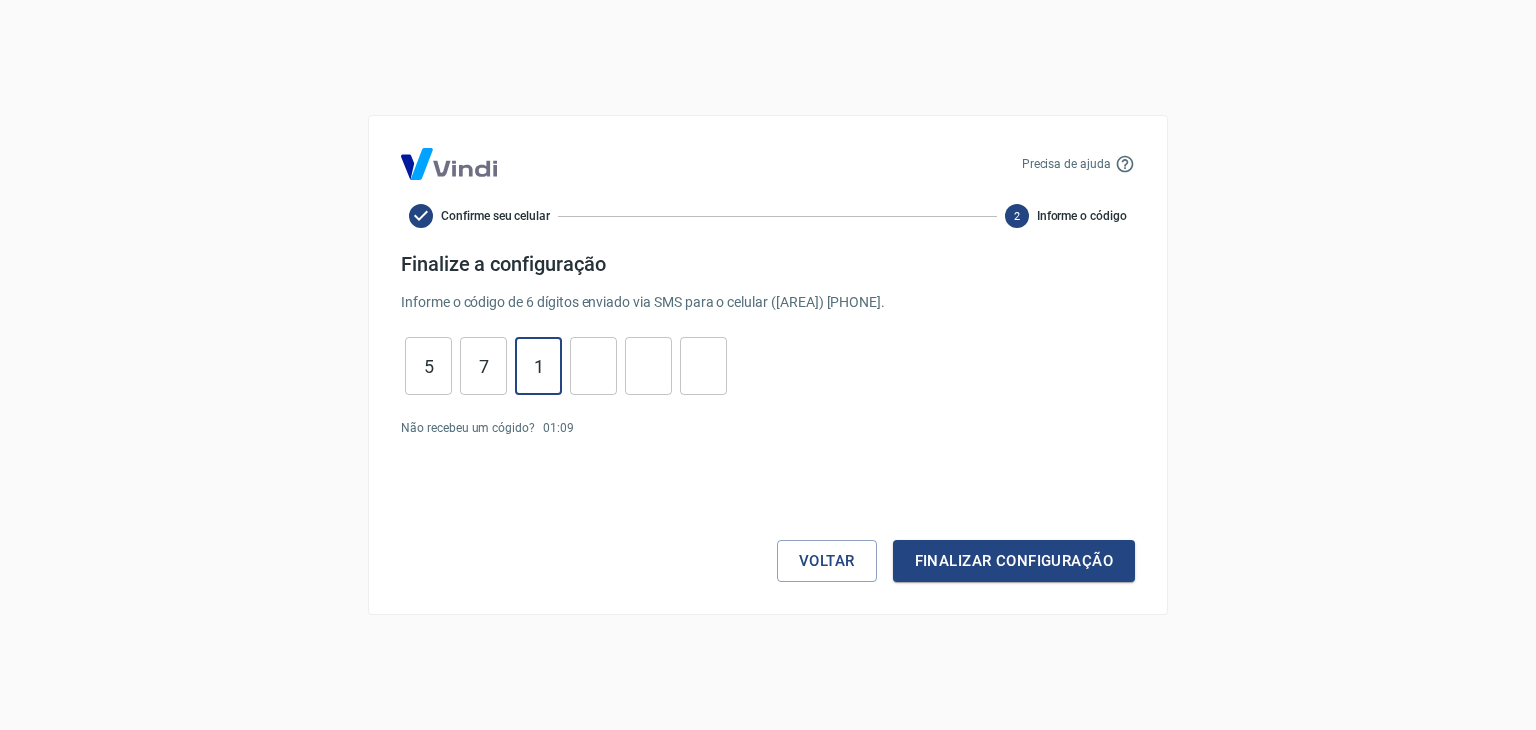 type on "1" 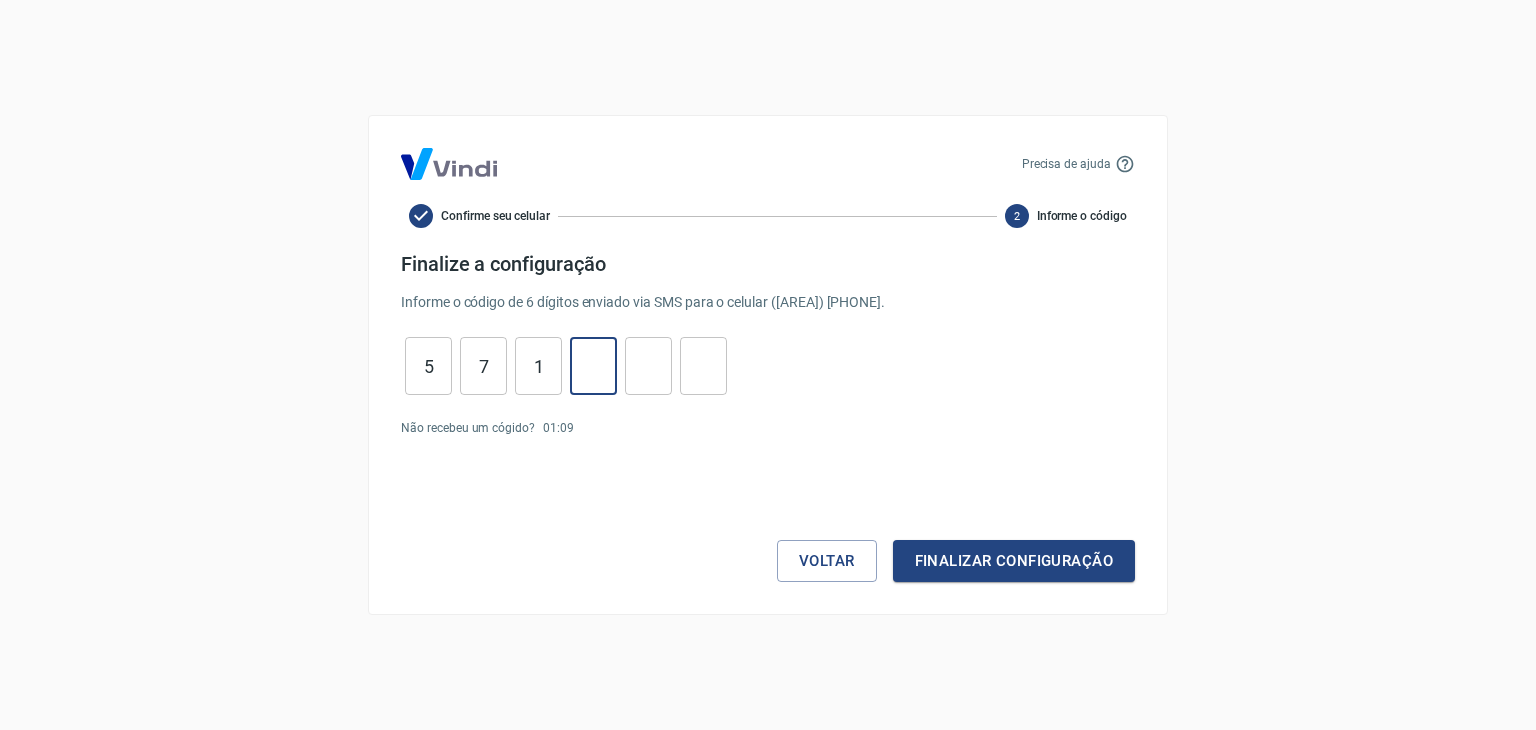type on "3" 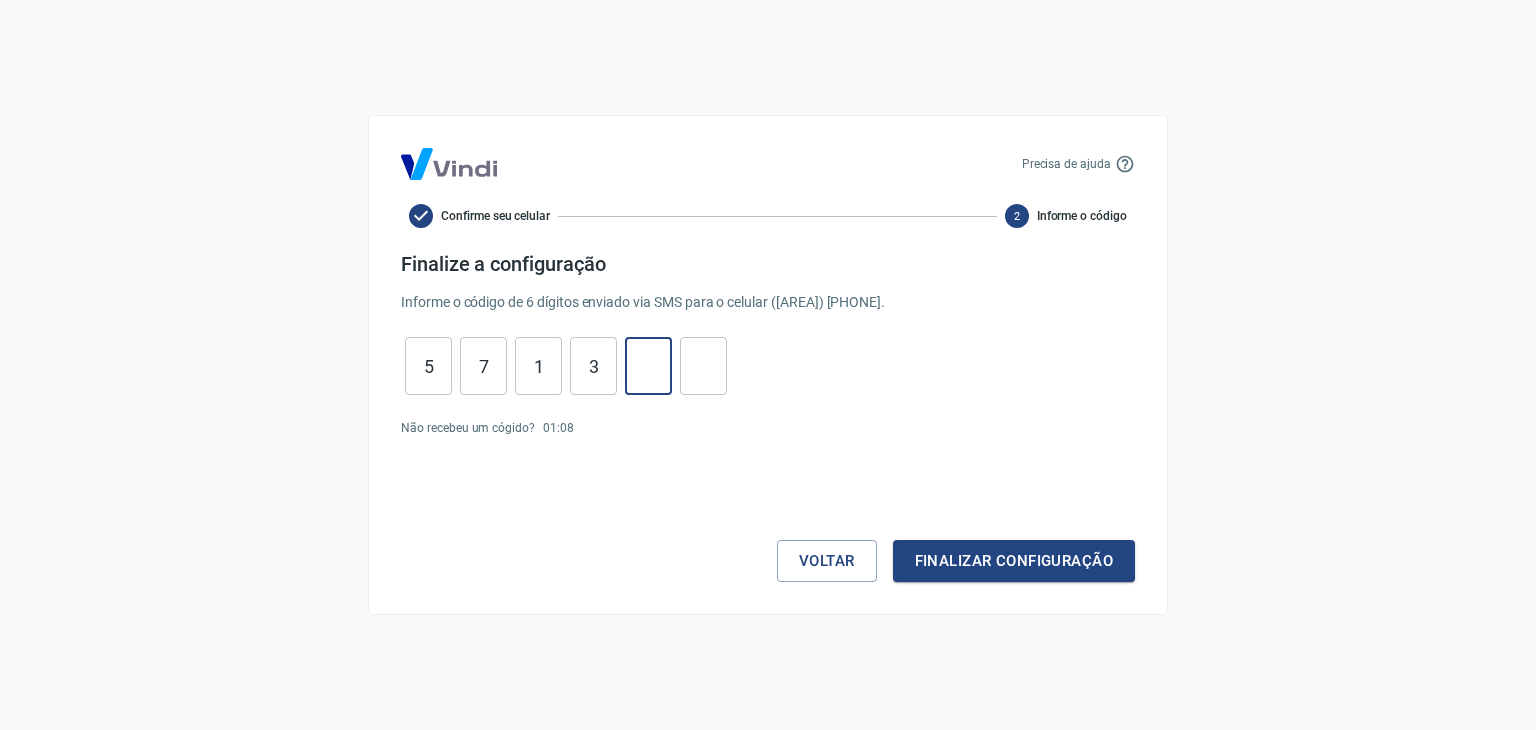 type on "1" 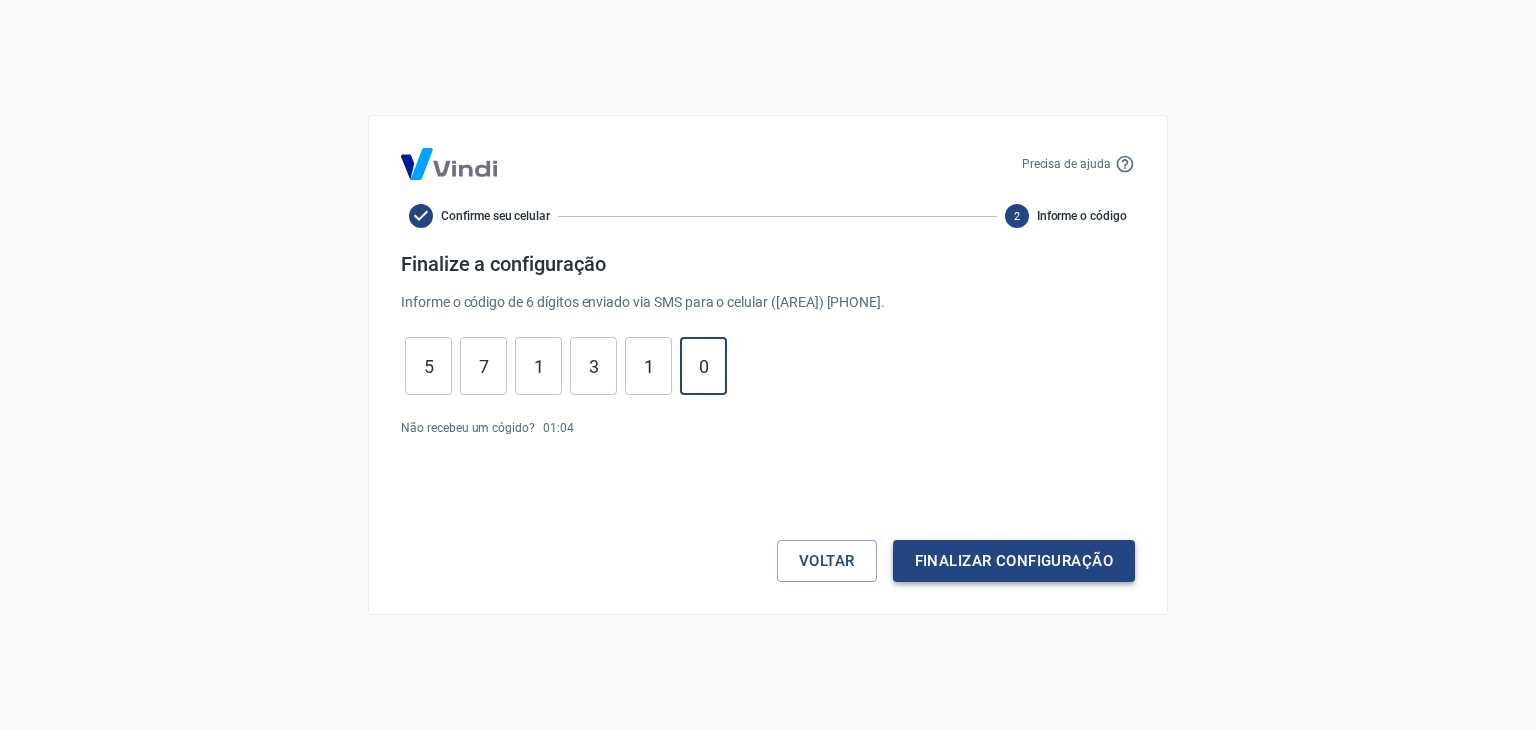 type on "0" 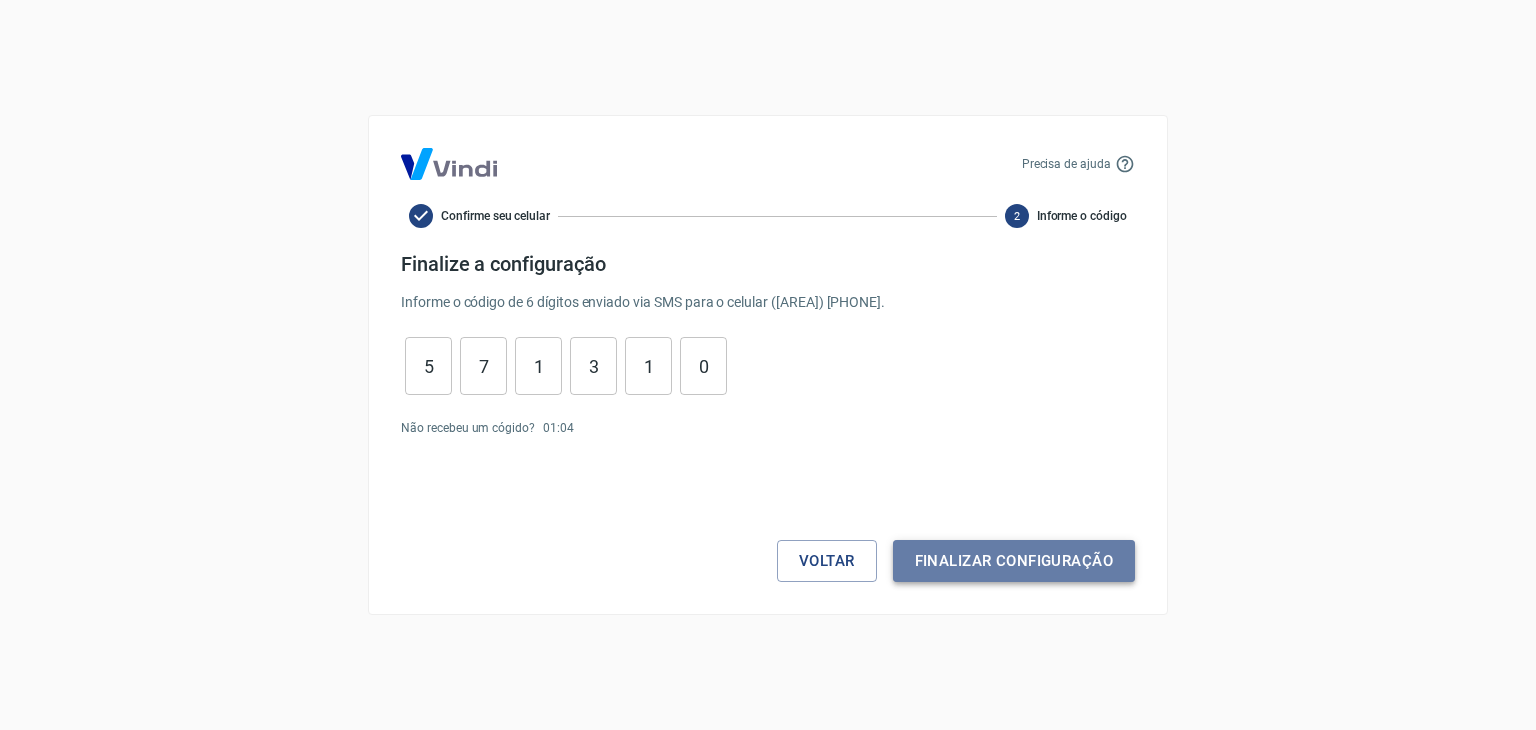 click on "Finalizar configuração" at bounding box center [1014, 561] 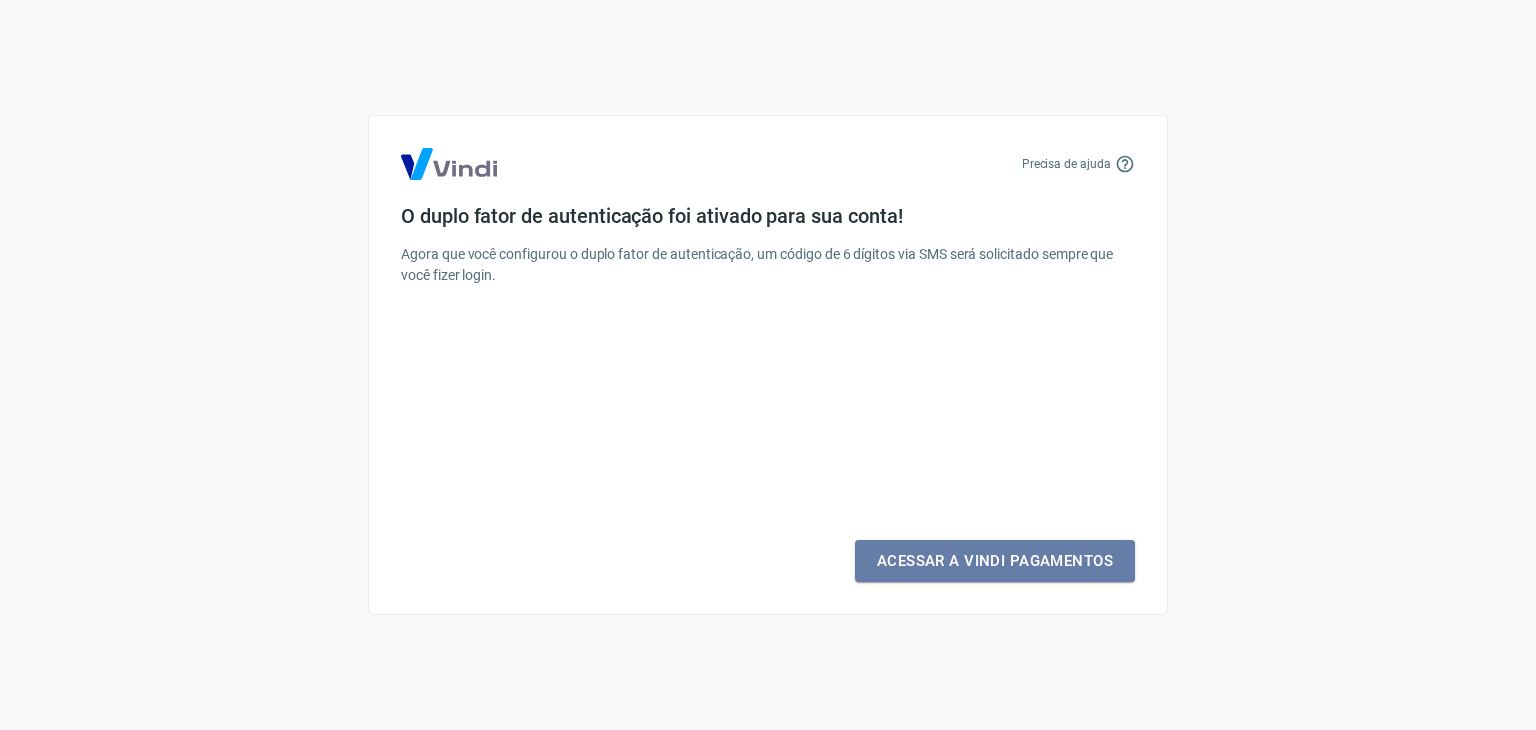 click on "Acessar a Vindi Pagamentos" at bounding box center (995, 561) 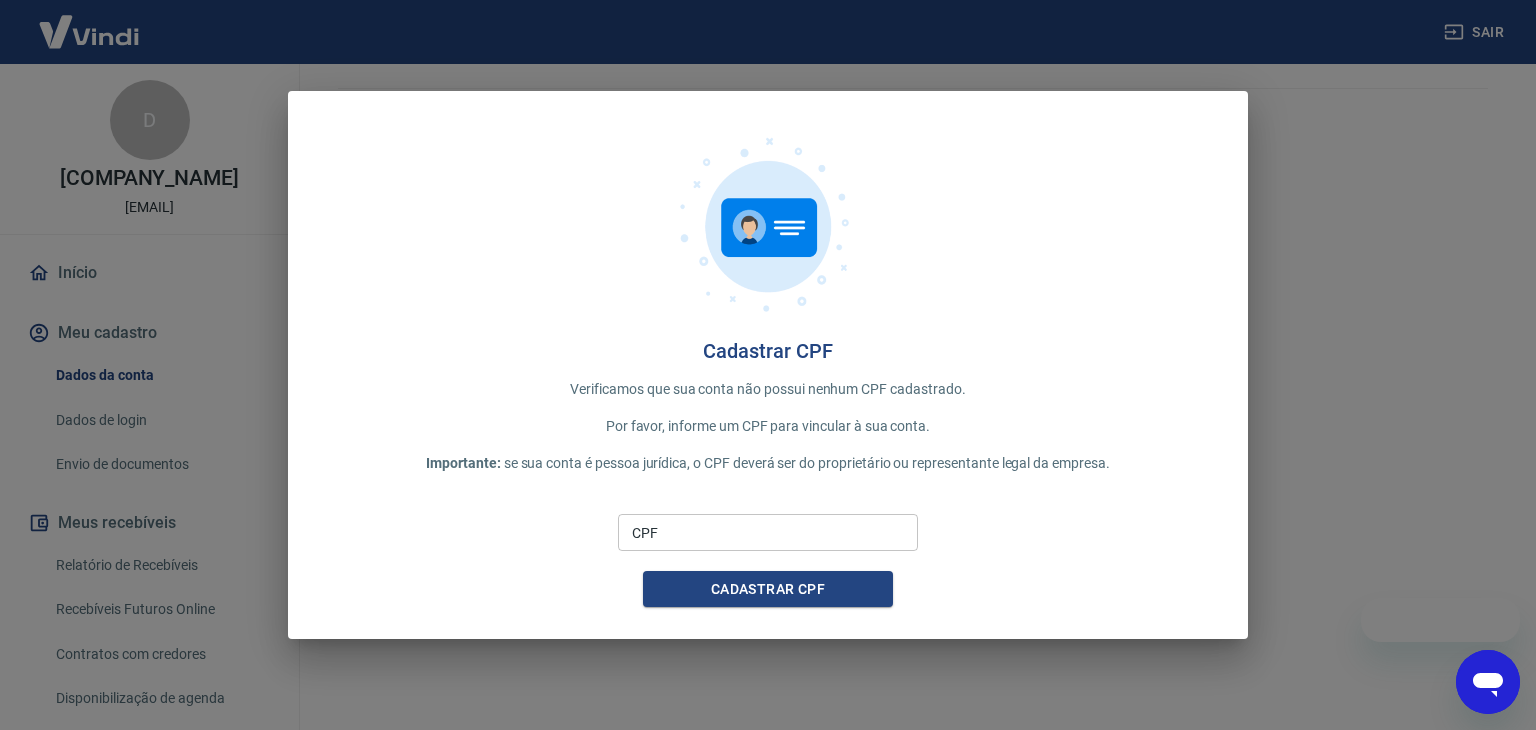 scroll, scrollTop: 0, scrollLeft: 0, axis: both 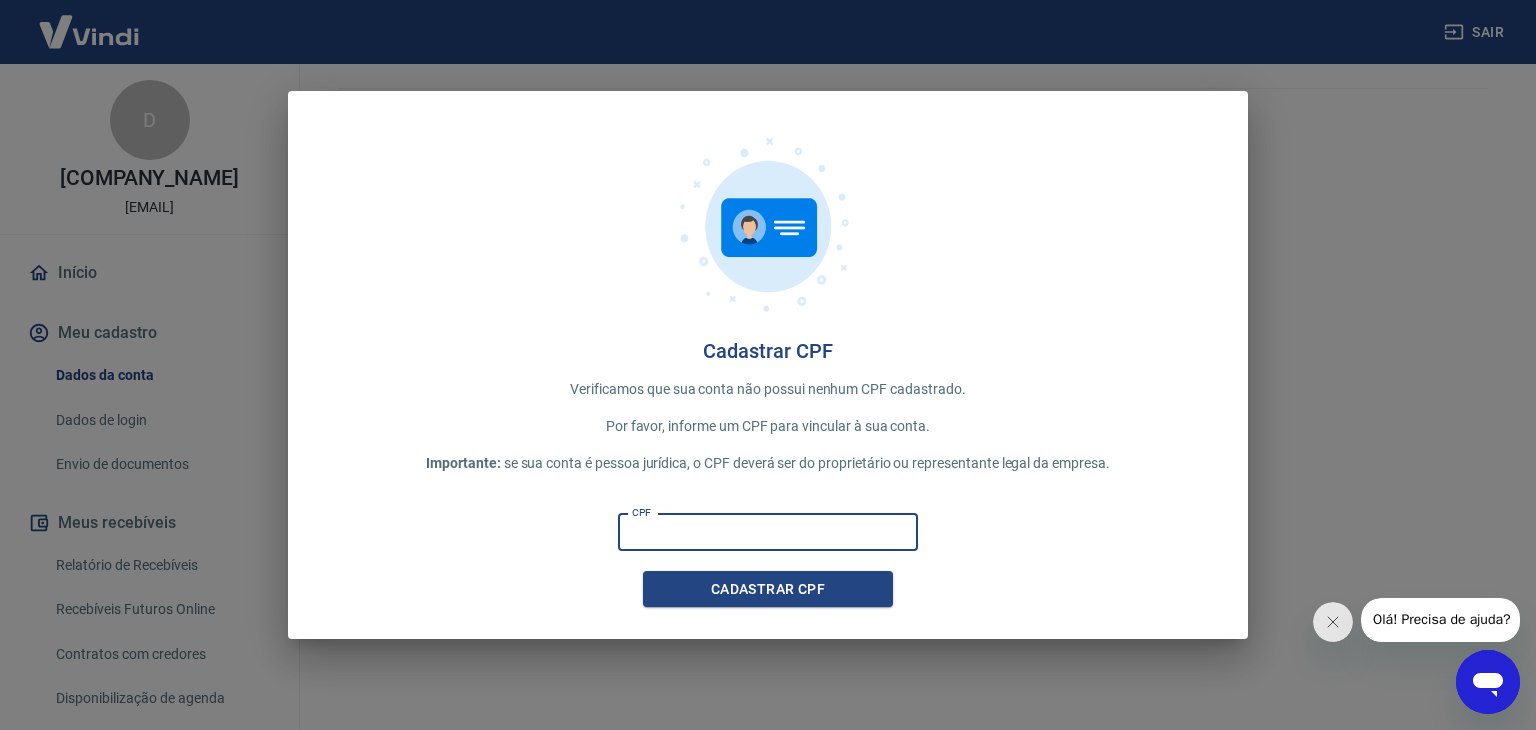 click on "CPF" at bounding box center [768, 532] 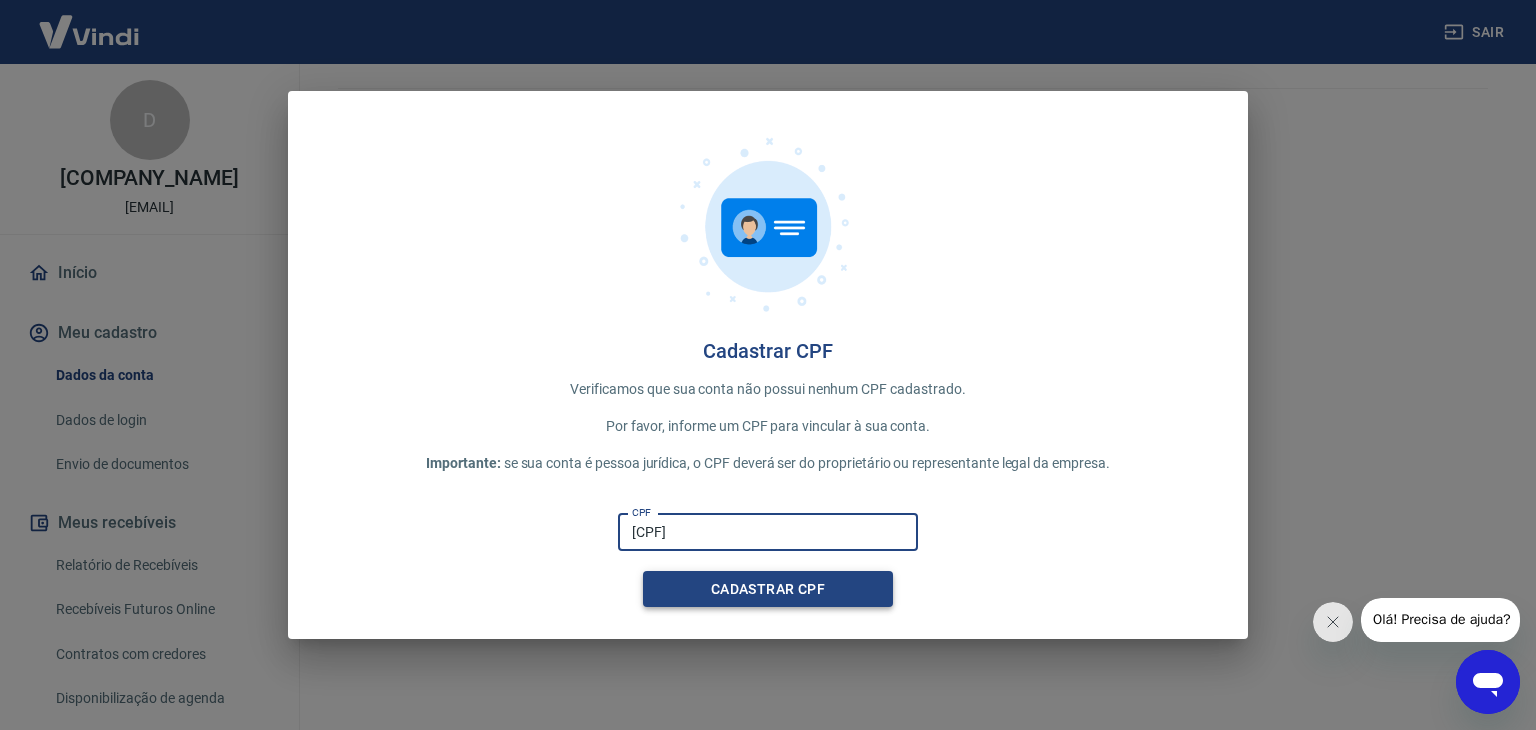 type on "[CPF]" 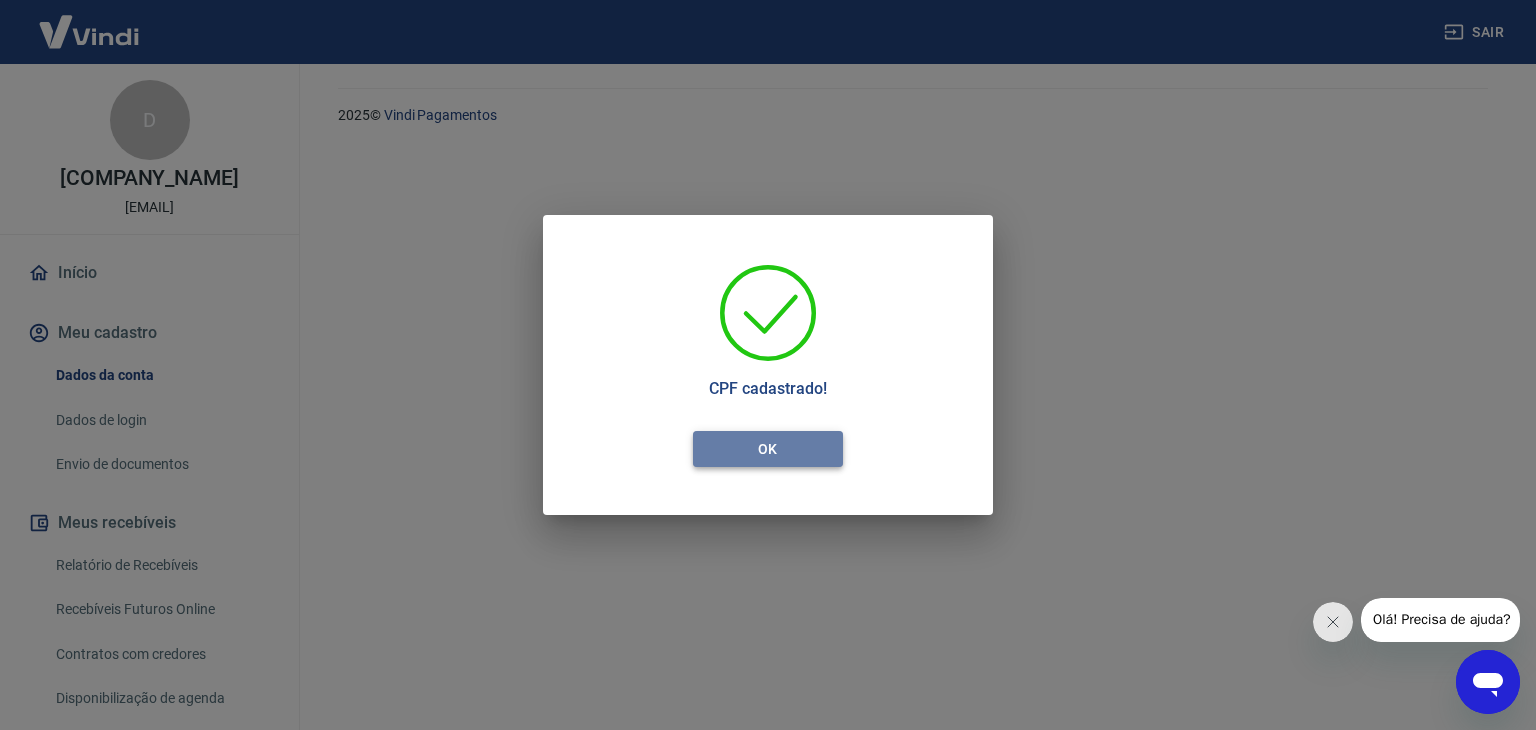 click on "OK" at bounding box center (768, 449) 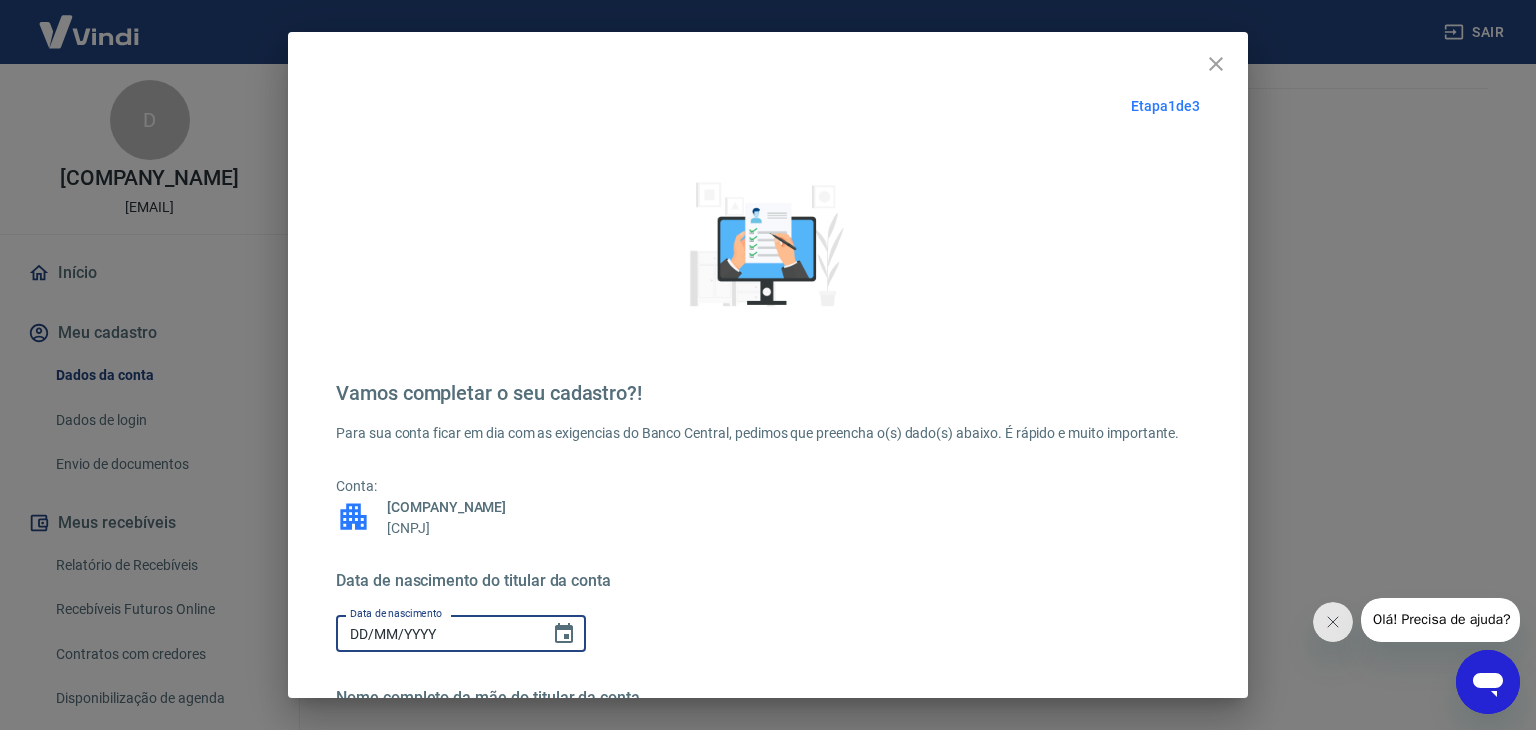 click on "DD/MM/YYYY" at bounding box center [436, 633] 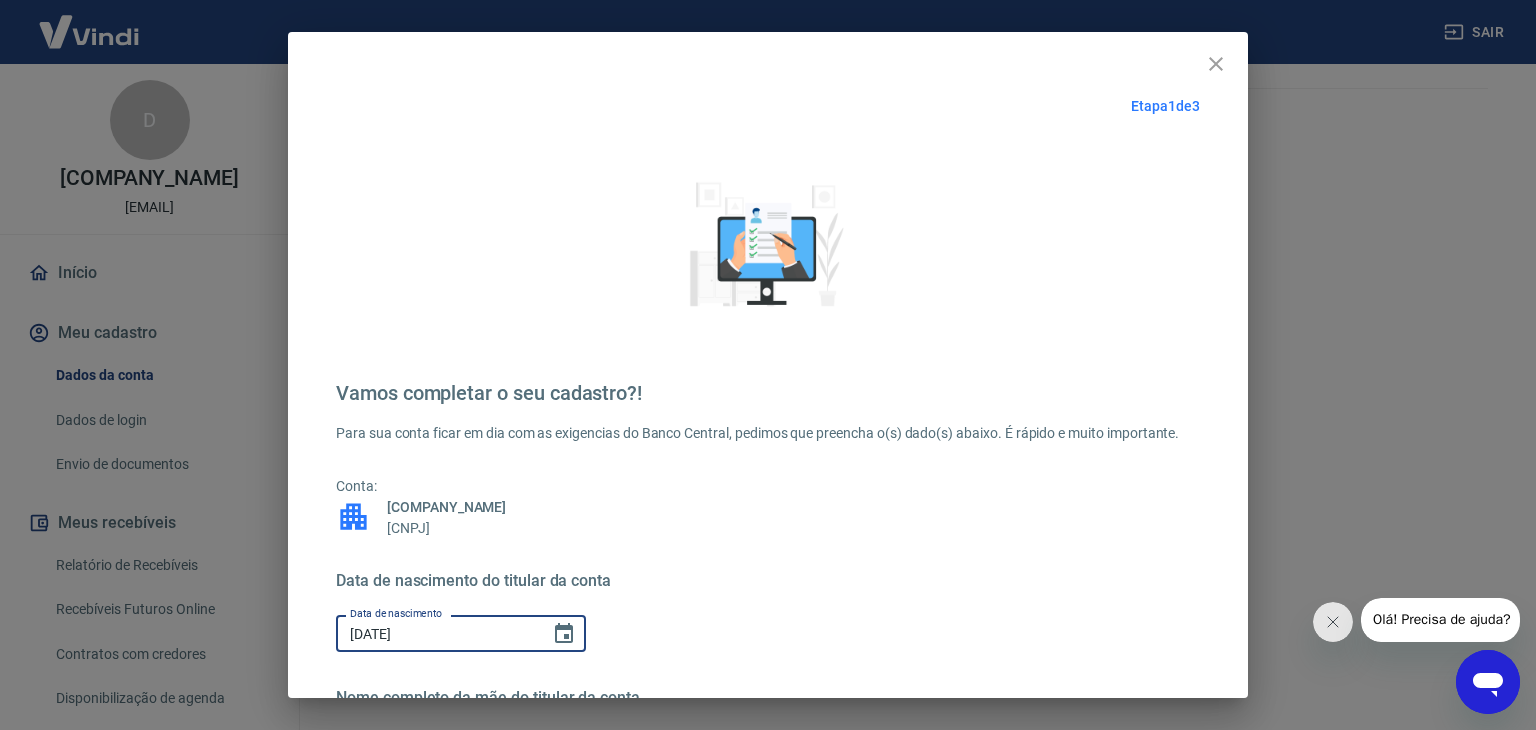 click on "[DATE]" at bounding box center [436, 633] 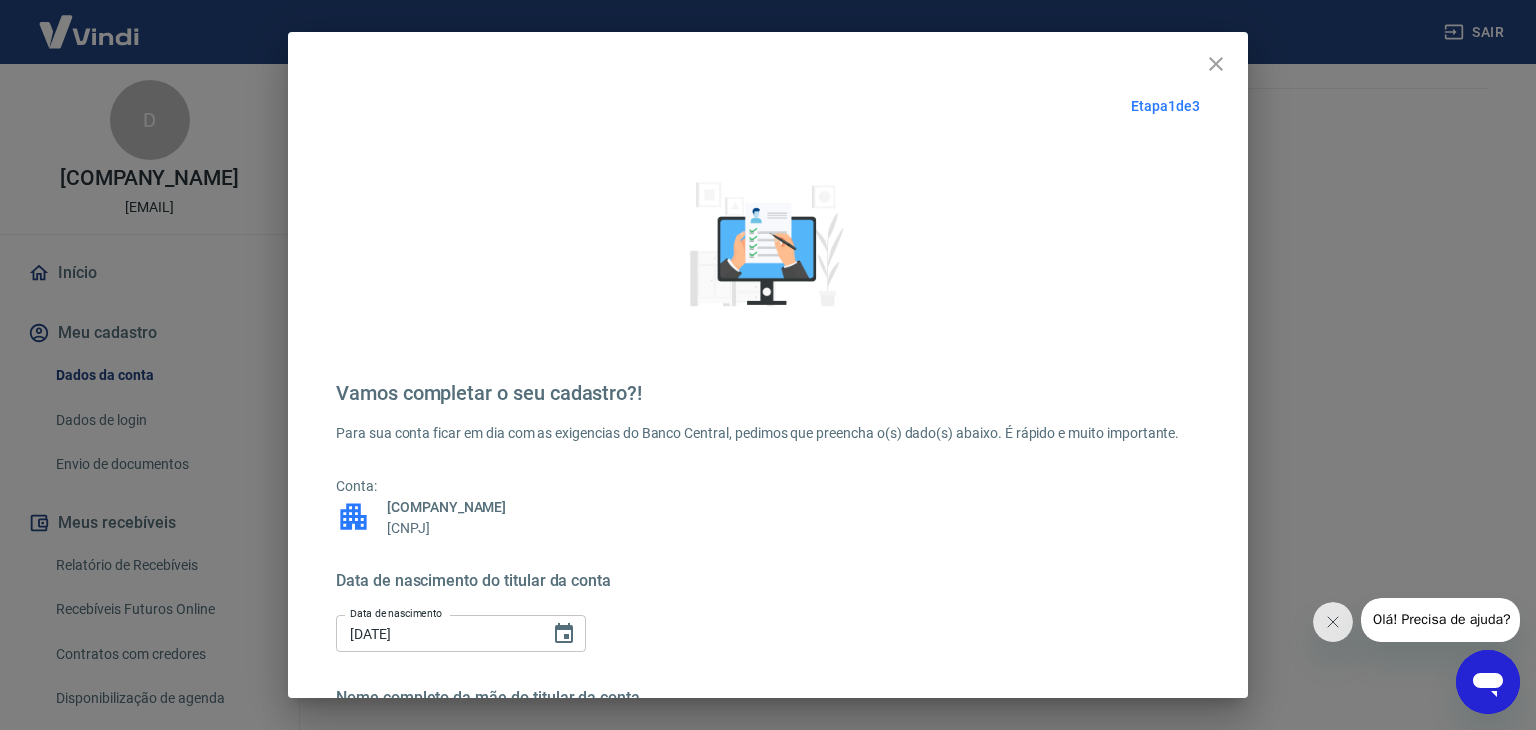 click on "Data de nascimento do titular da conta Data de nascimento [DATE] Data de nascimento" at bounding box center (768, 613) 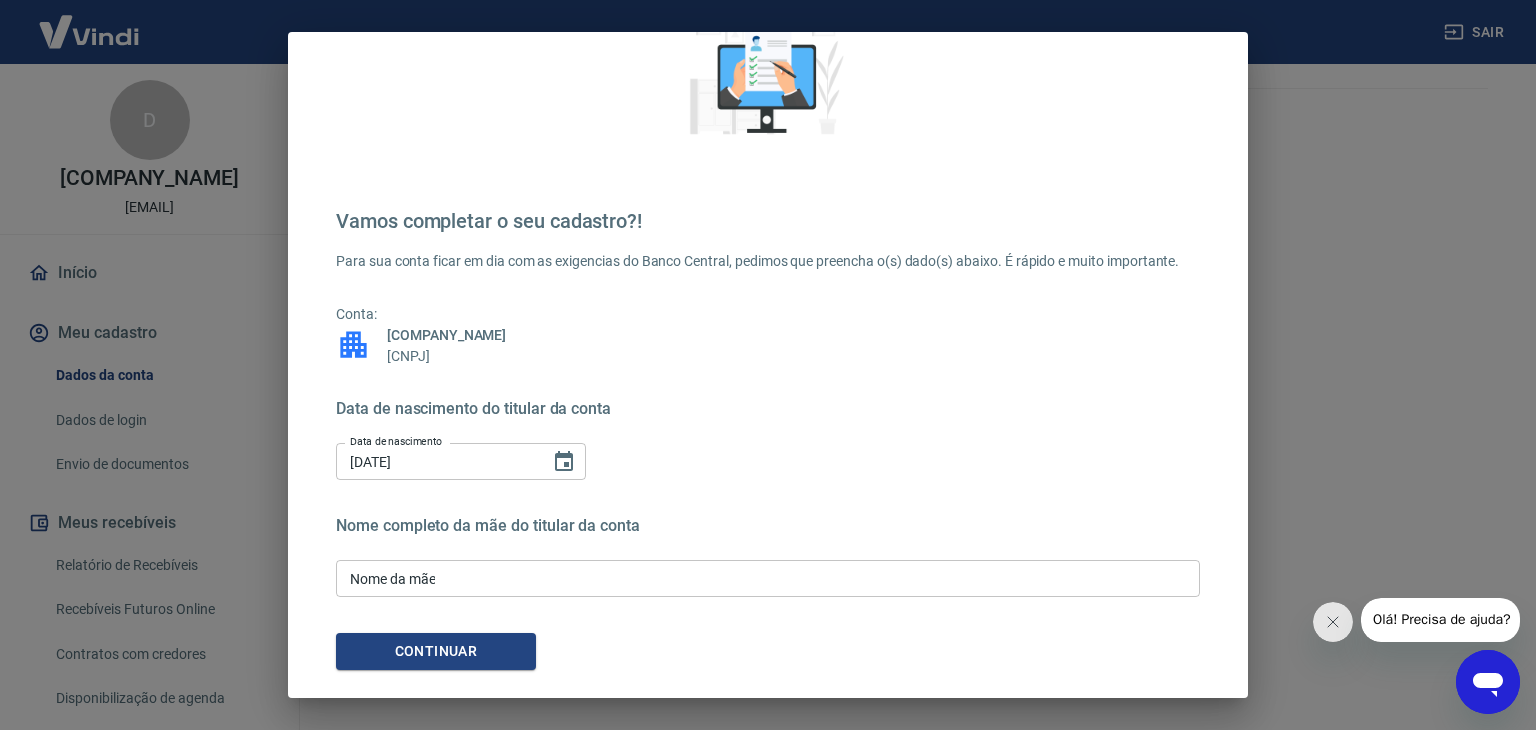 scroll, scrollTop: 176, scrollLeft: 0, axis: vertical 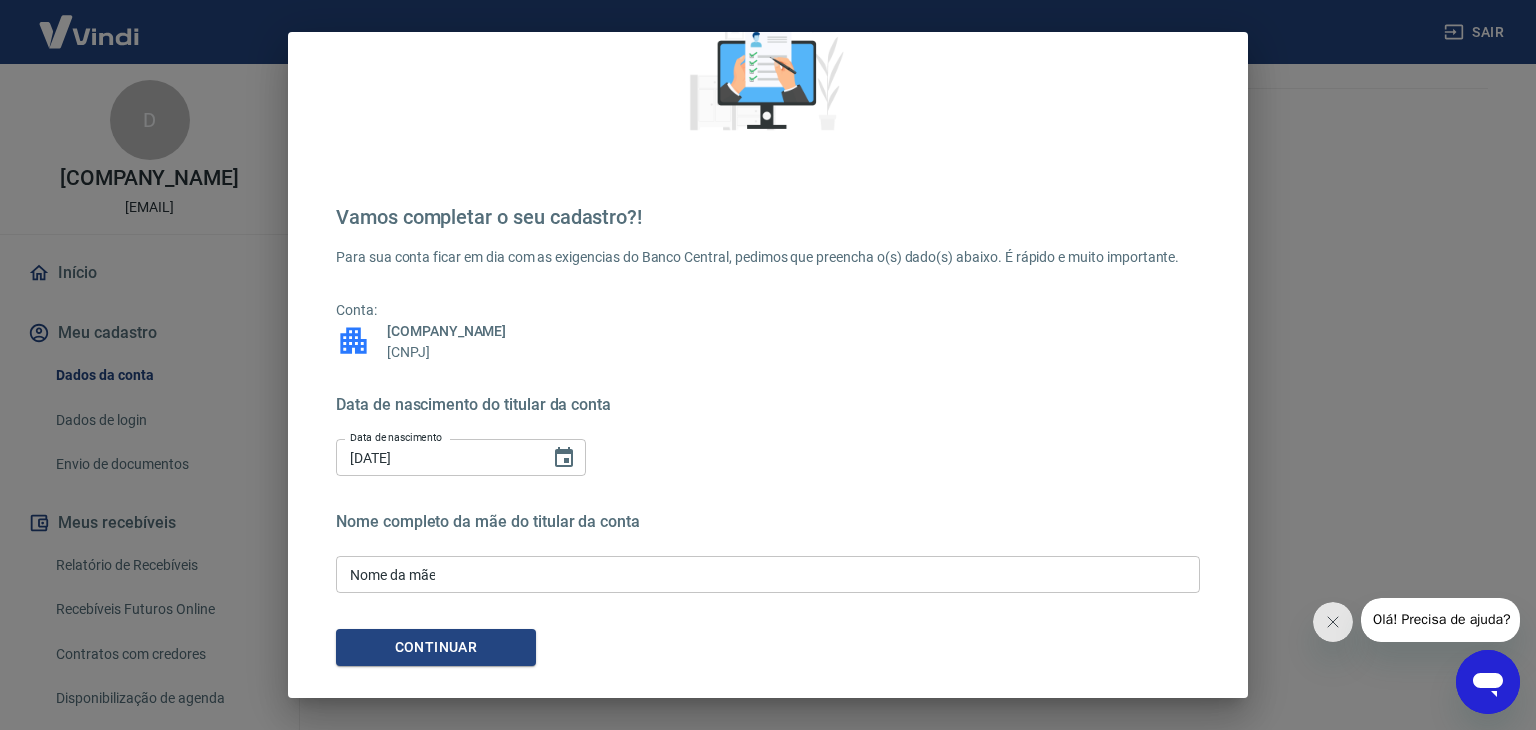 click on "Nome da mãe" at bounding box center [768, 574] 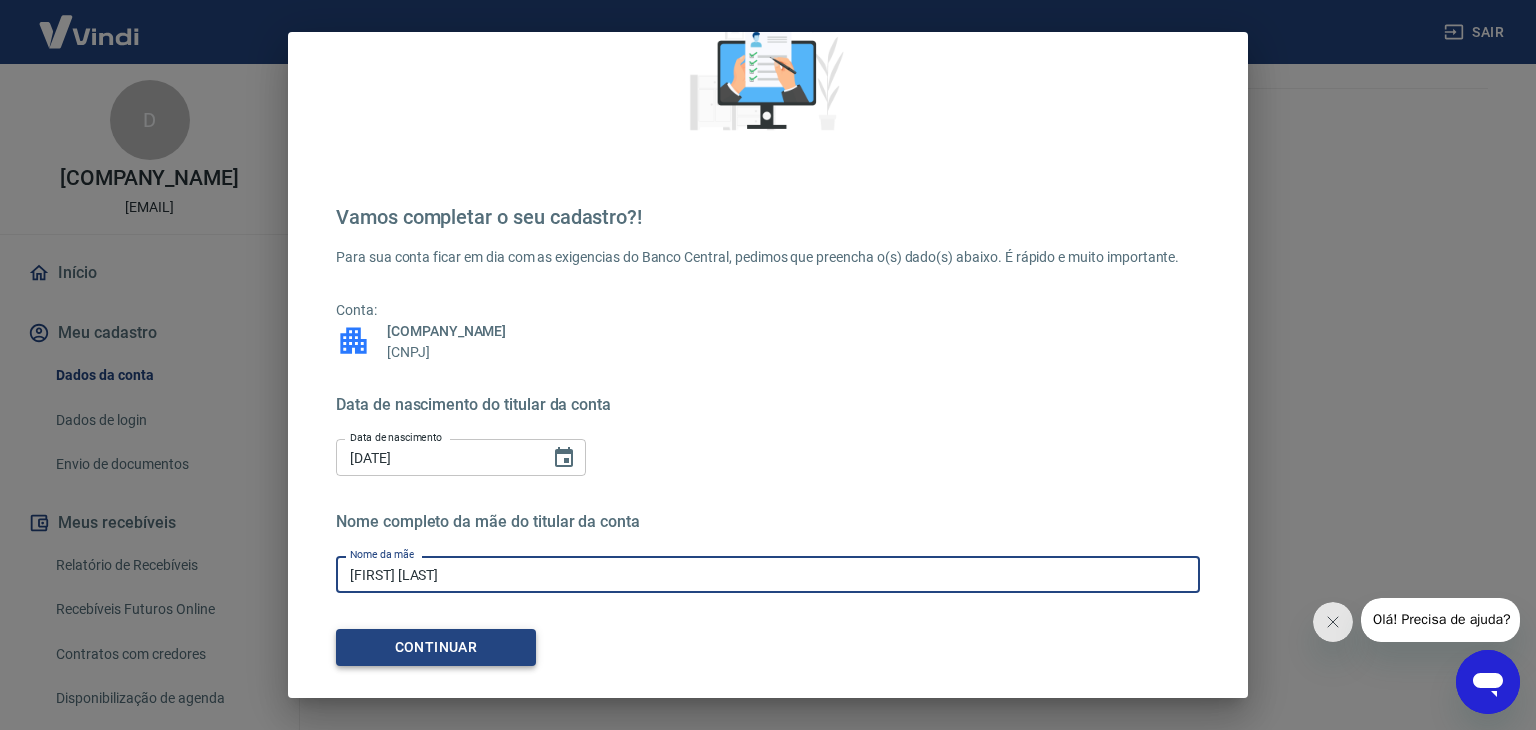 type on "[FIRST] [LAST]" 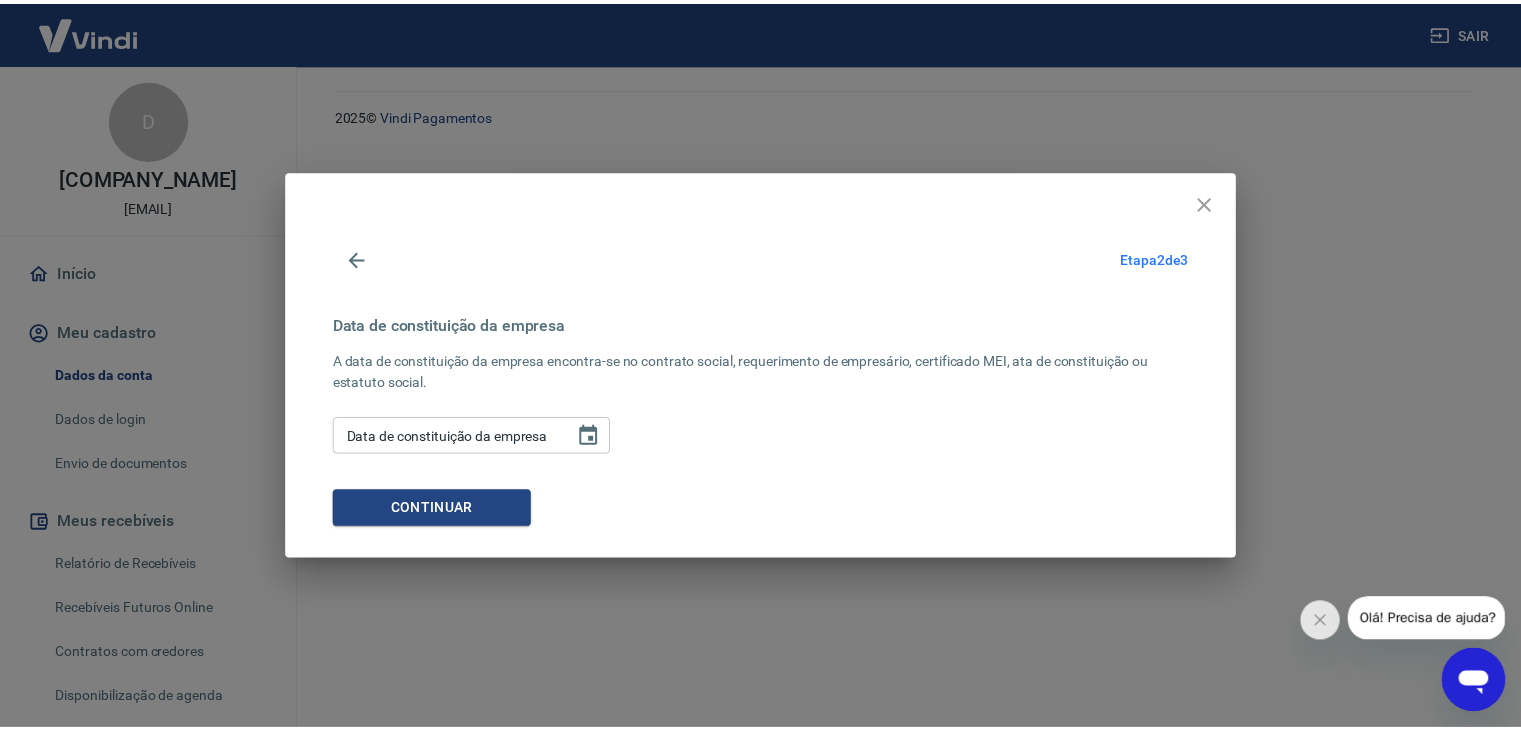 scroll, scrollTop: 0, scrollLeft: 0, axis: both 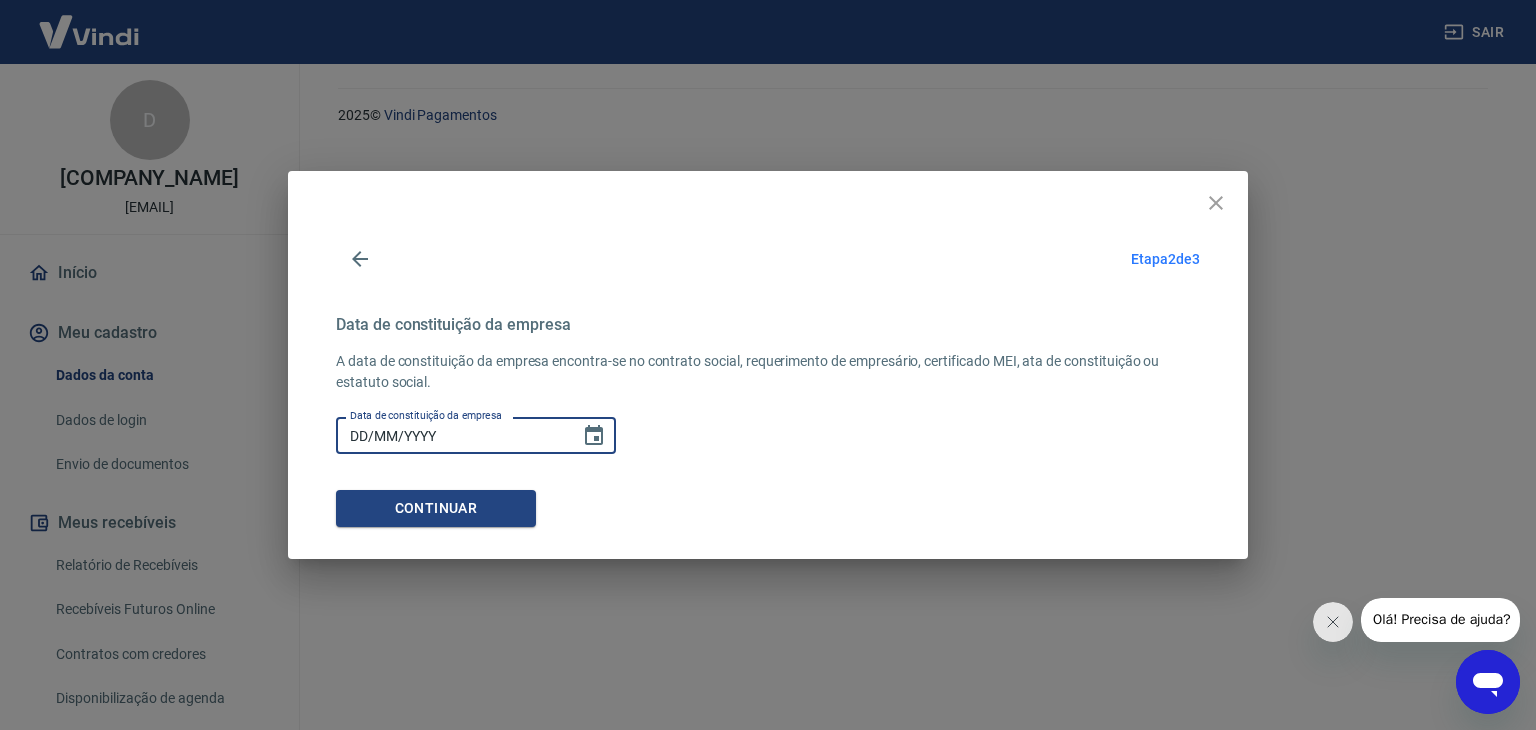 click on "DD/MM/YYYY" at bounding box center (451, 435) 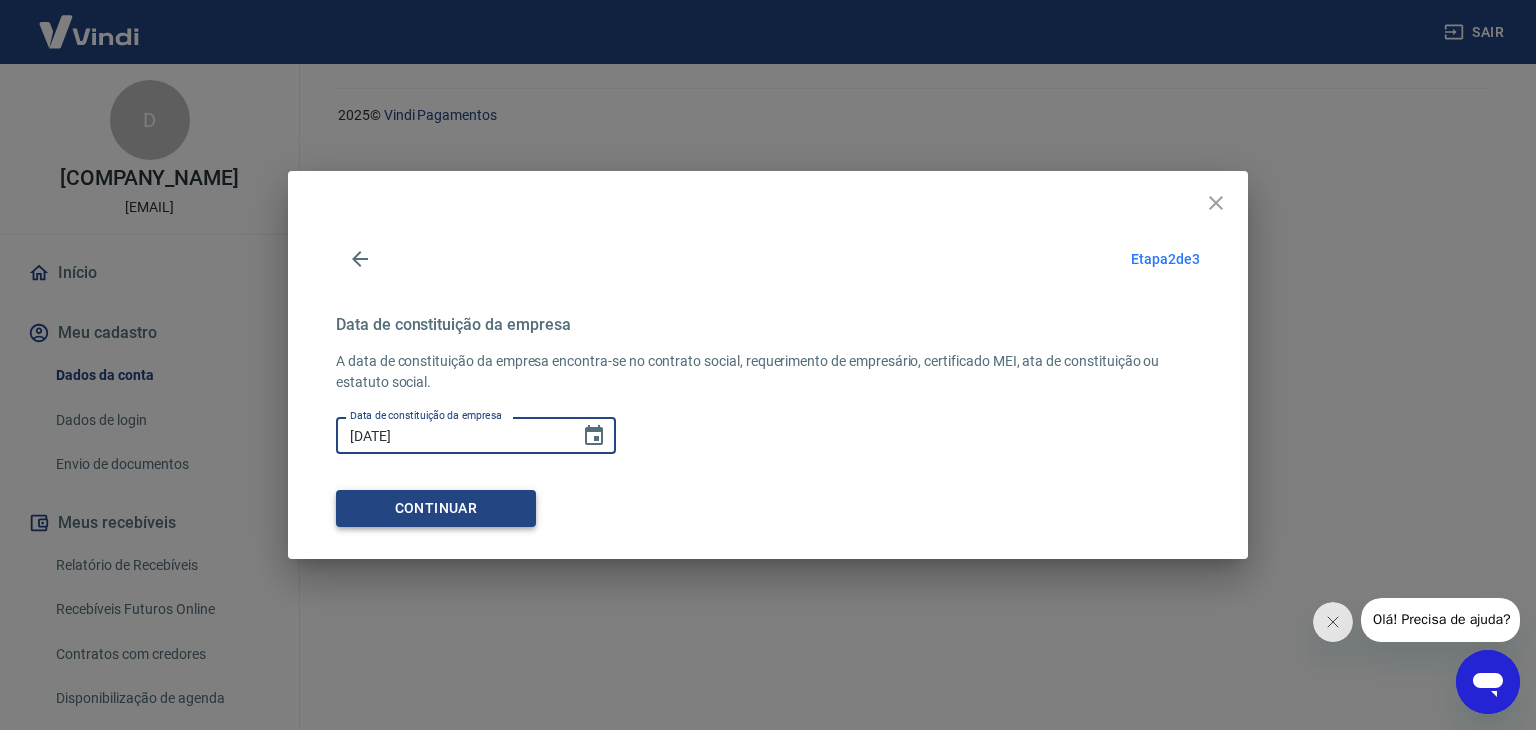type on "[DATE]" 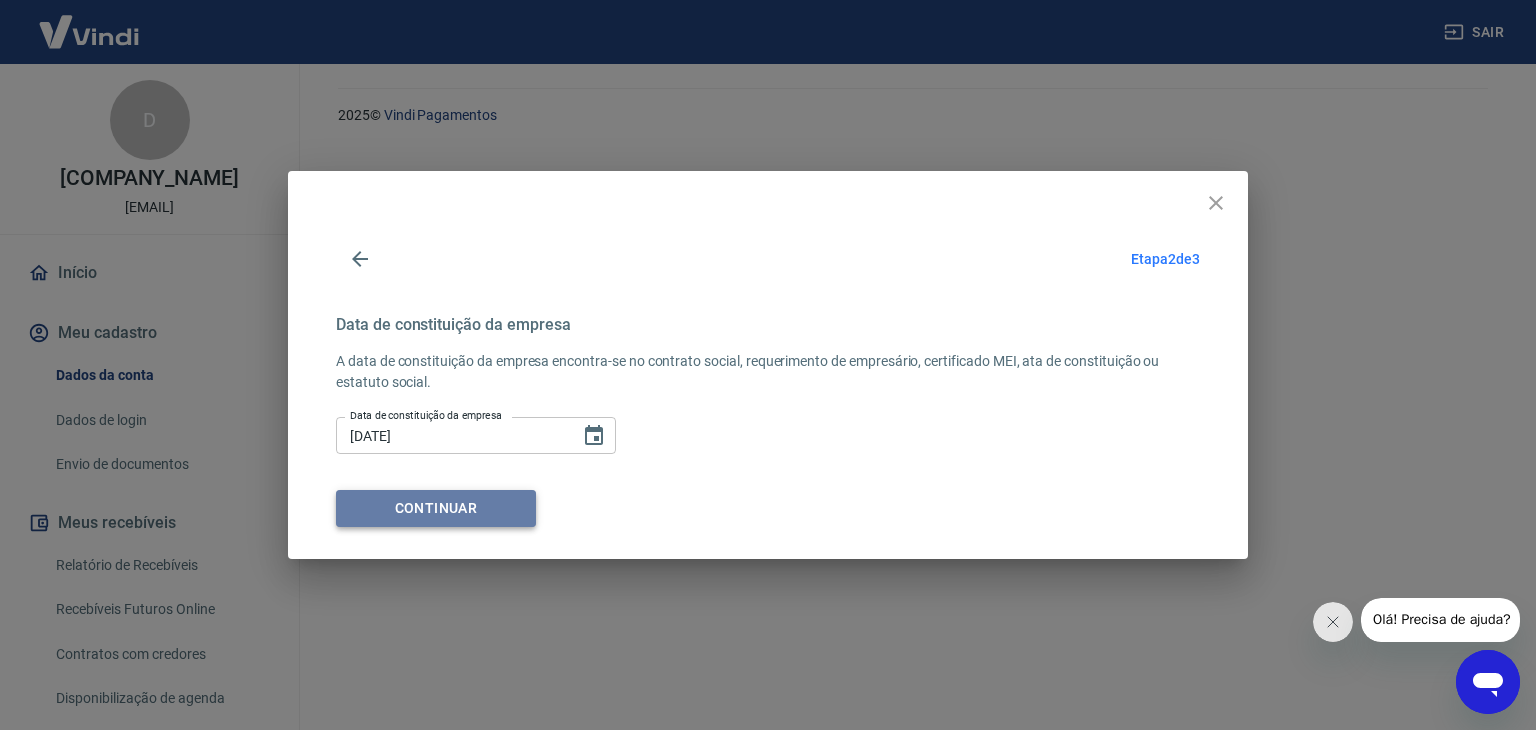 click on "Continuar" at bounding box center [436, 508] 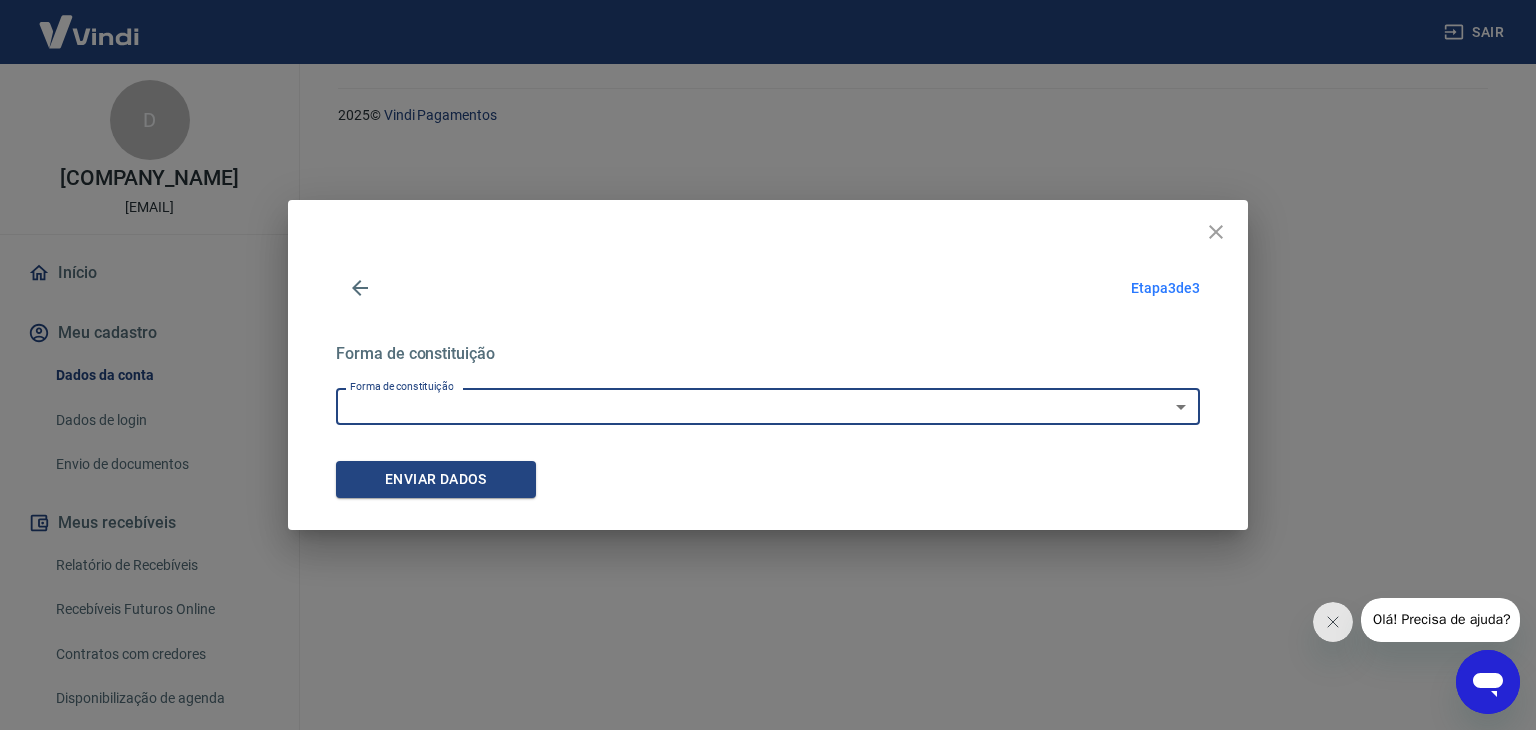 click on "Empresário Individual Micro empreendedor Empresa Individual de Responsabilidade Limitada – EIRELI Sociedade Limitada - LTDA Sociedade Simples Sociedade Anonima Micro Empresa Empresa de pequeno porte Cooperativa Empresa de medio e grande porte DEMAIS" at bounding box center (768, 406) 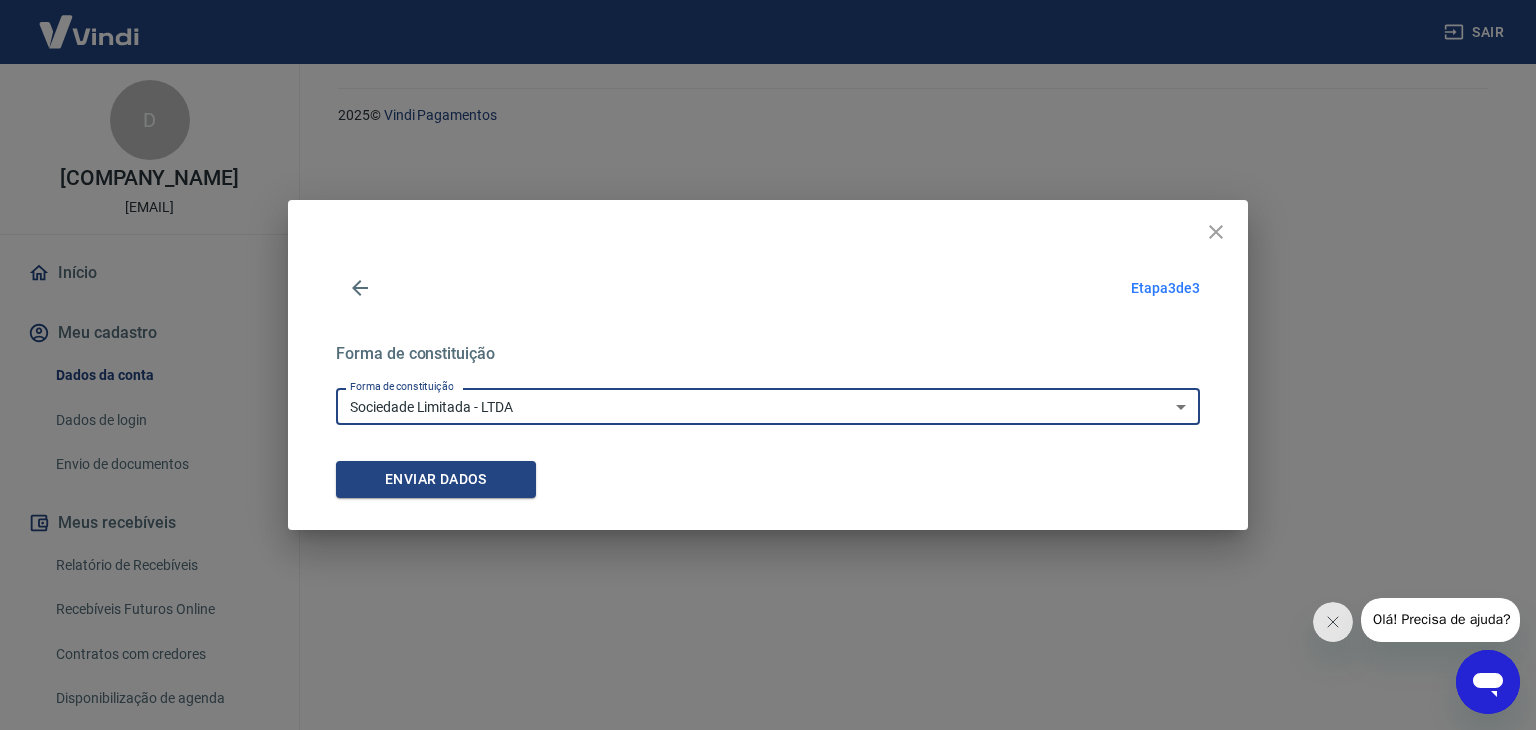 click on "Empresário Individual Micro empreendedor Empresa Individual de Responsabilidade Limitada – EIRELI Sociedade Limitada - LTDA Sociedade Simples Sociedade Anonima Micro Empresa Empresa de pequeno porte Cooperativa Empresa de medio e grande porte DEMAIS" at bounding box center (768, 406) 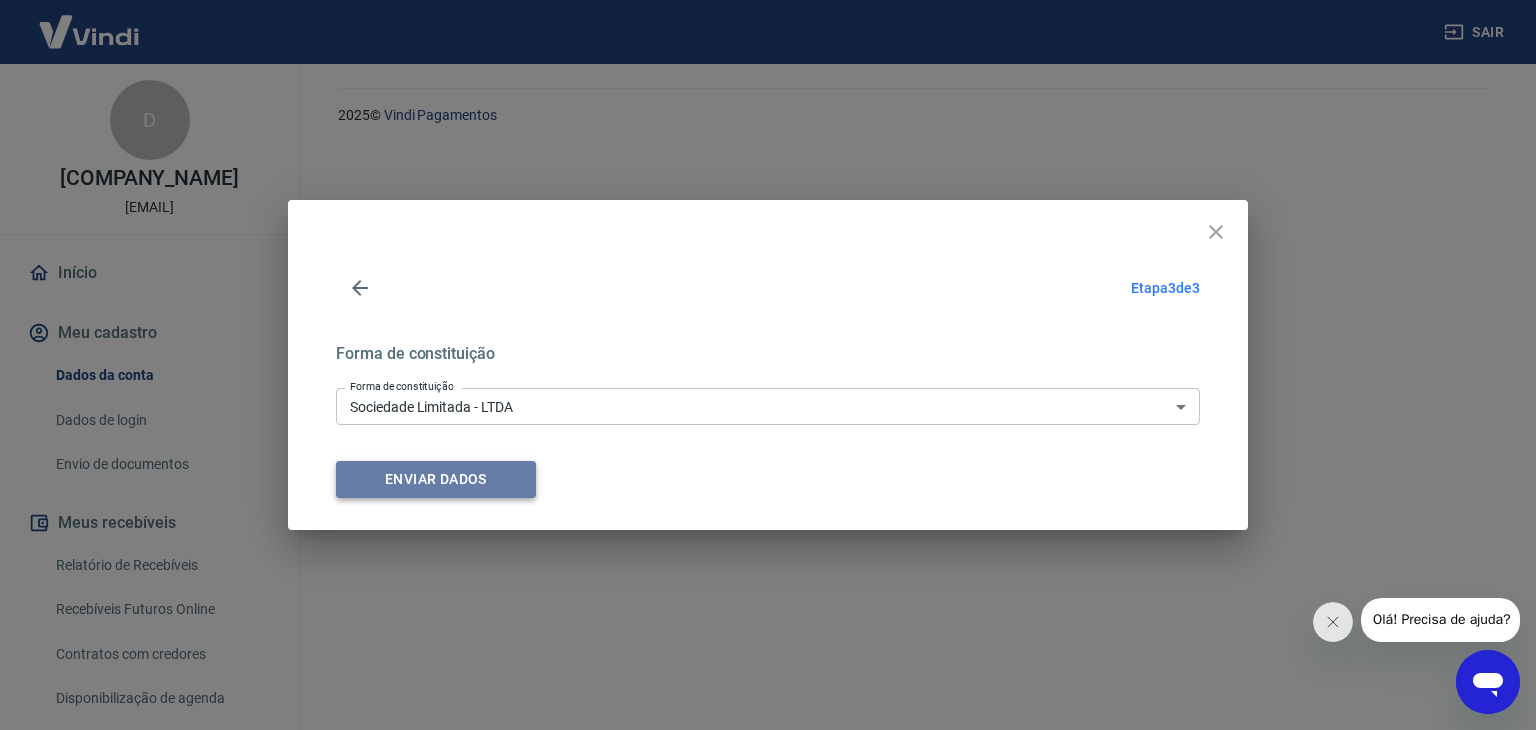click on "Enviar dados" at bounding box center (436, 479) 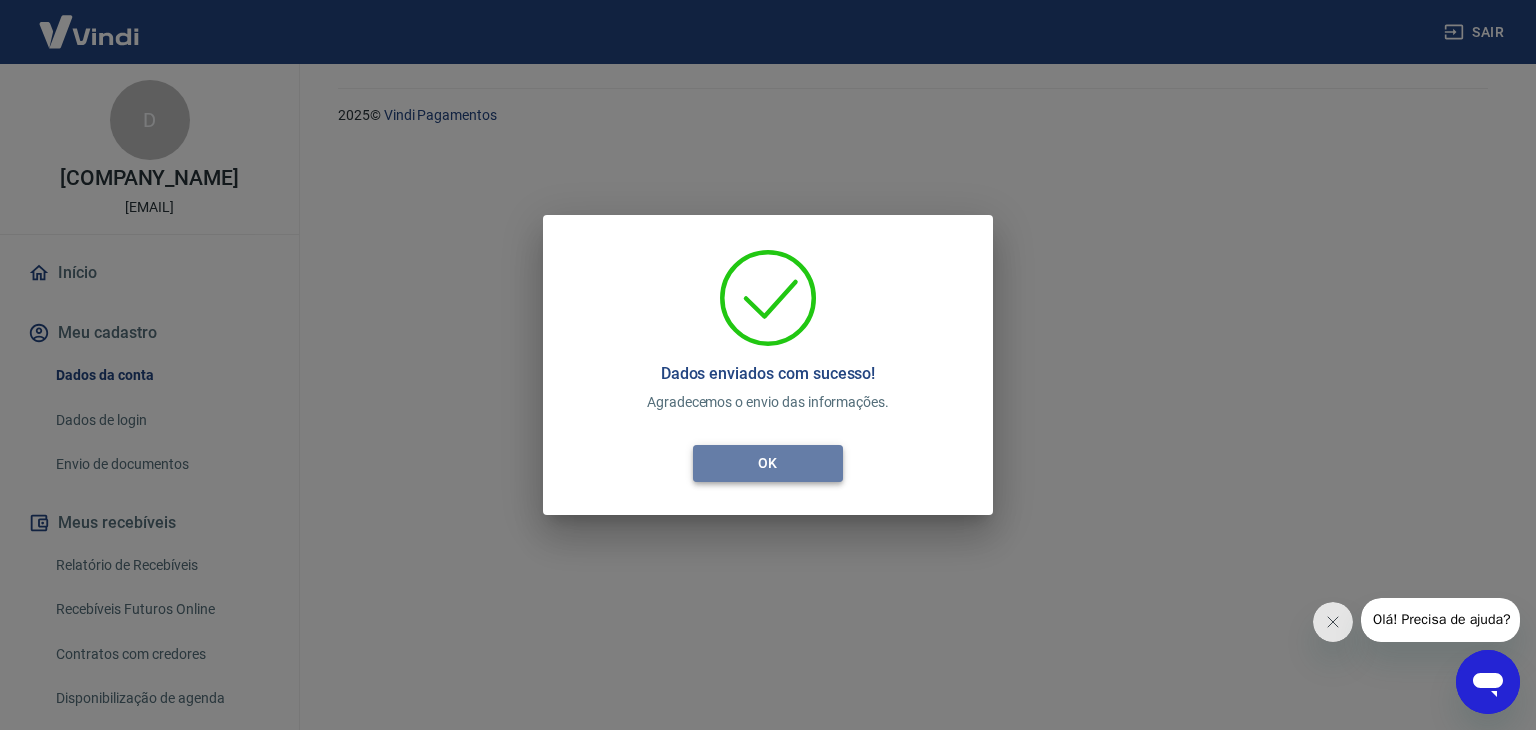 click on "OK" at bounding box center [768, 463] 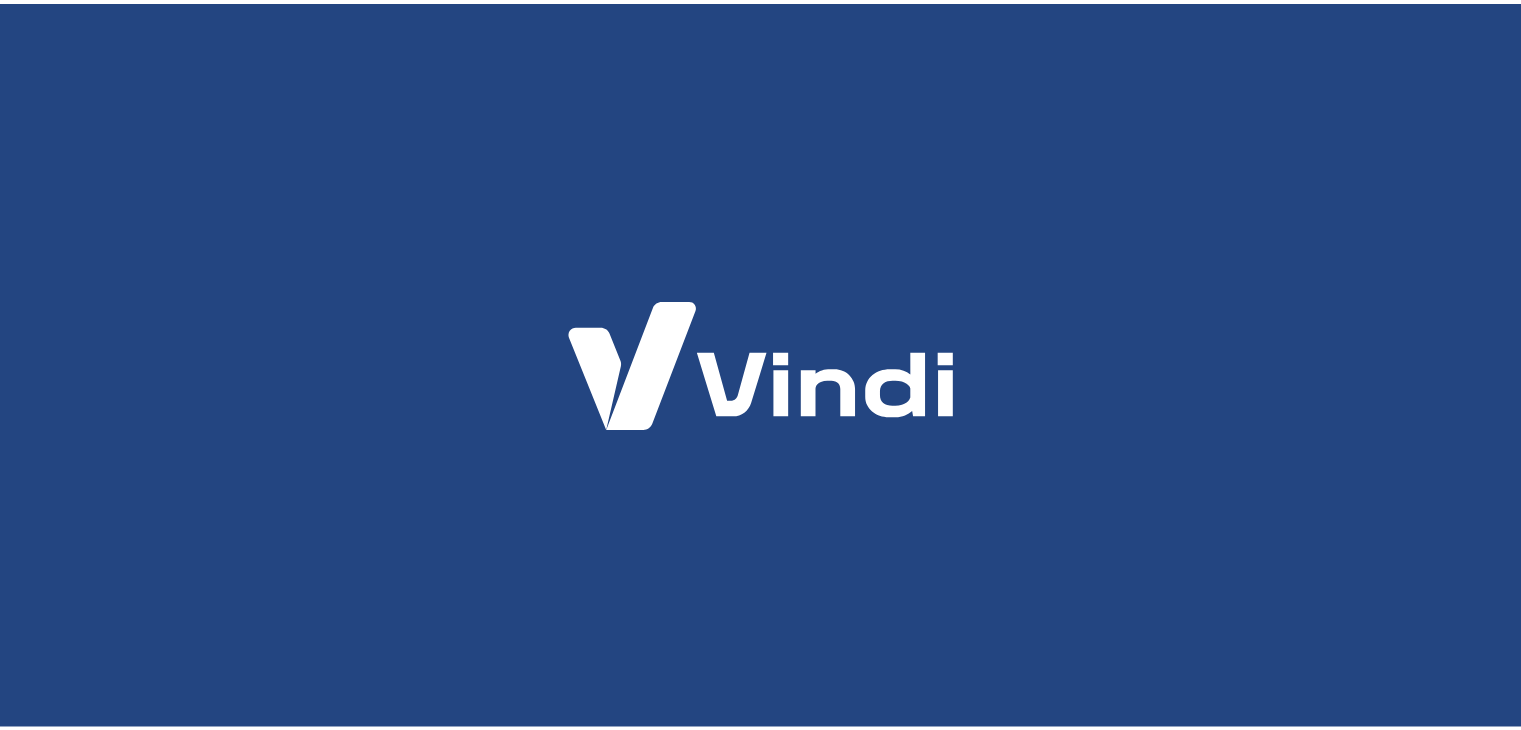 scroll, scrollTop: 0, scrollLeft: 0, axis: both 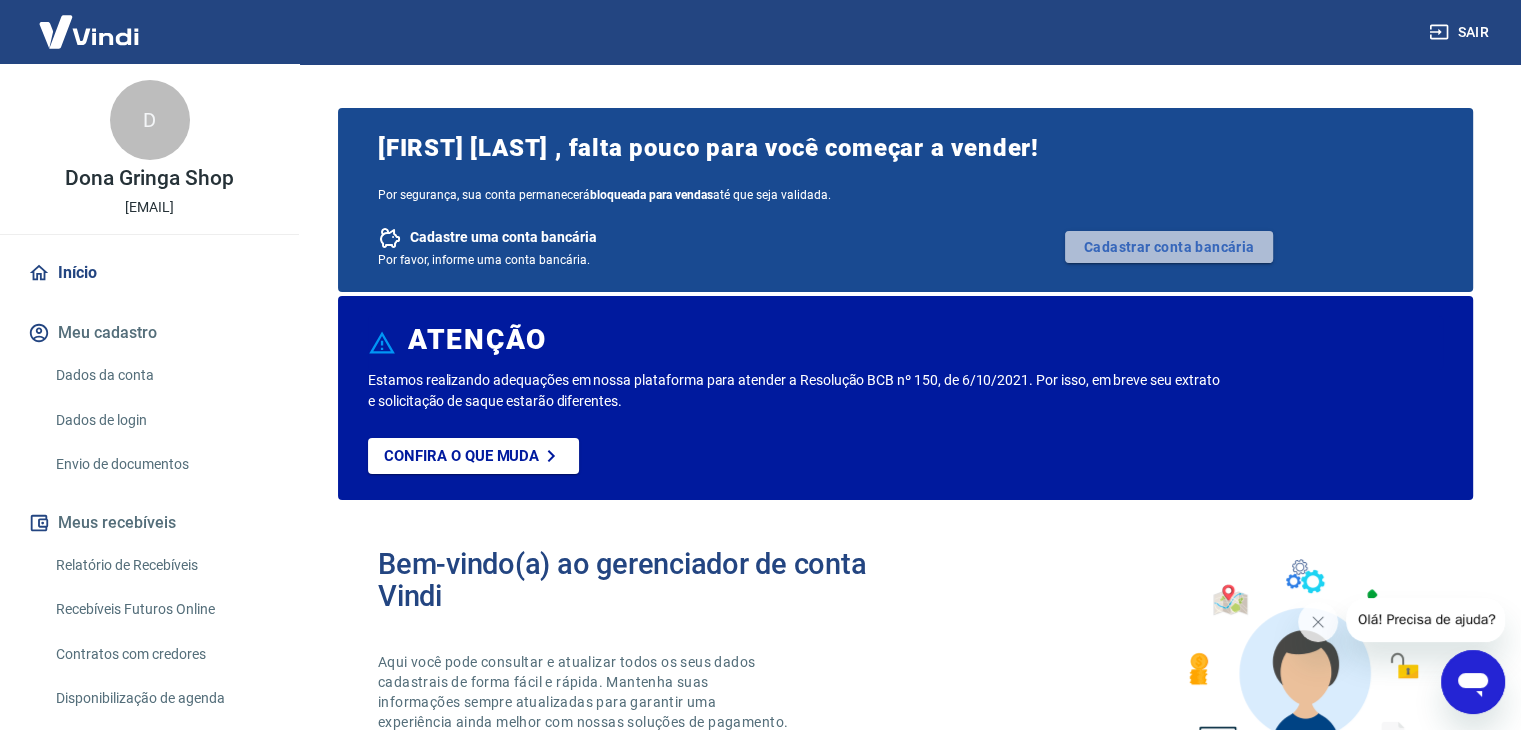 click on "Cadastrar conta bancária" at bounding box center [1169, 247] 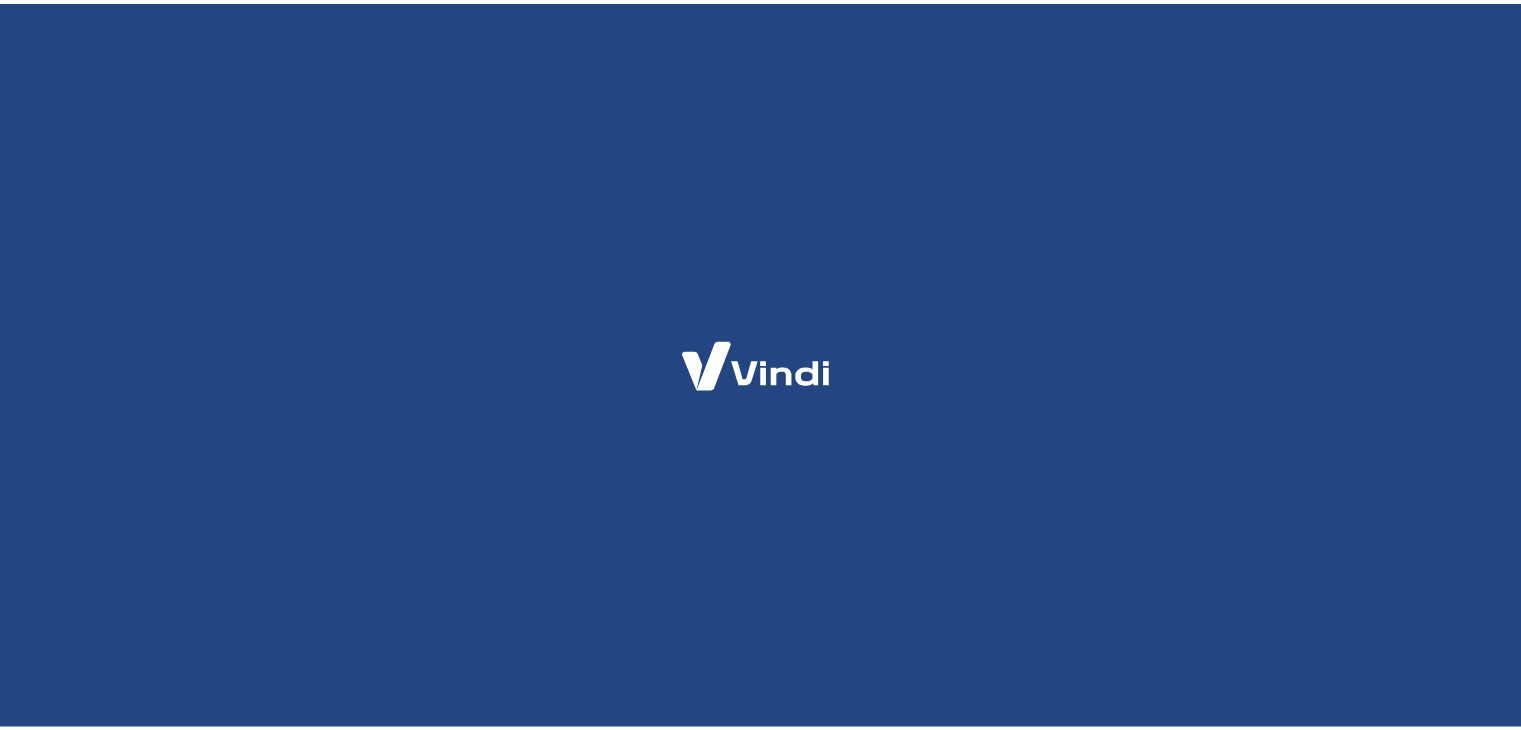 scroll, scrollTop: 0, scrollLeft: 0, axis: both 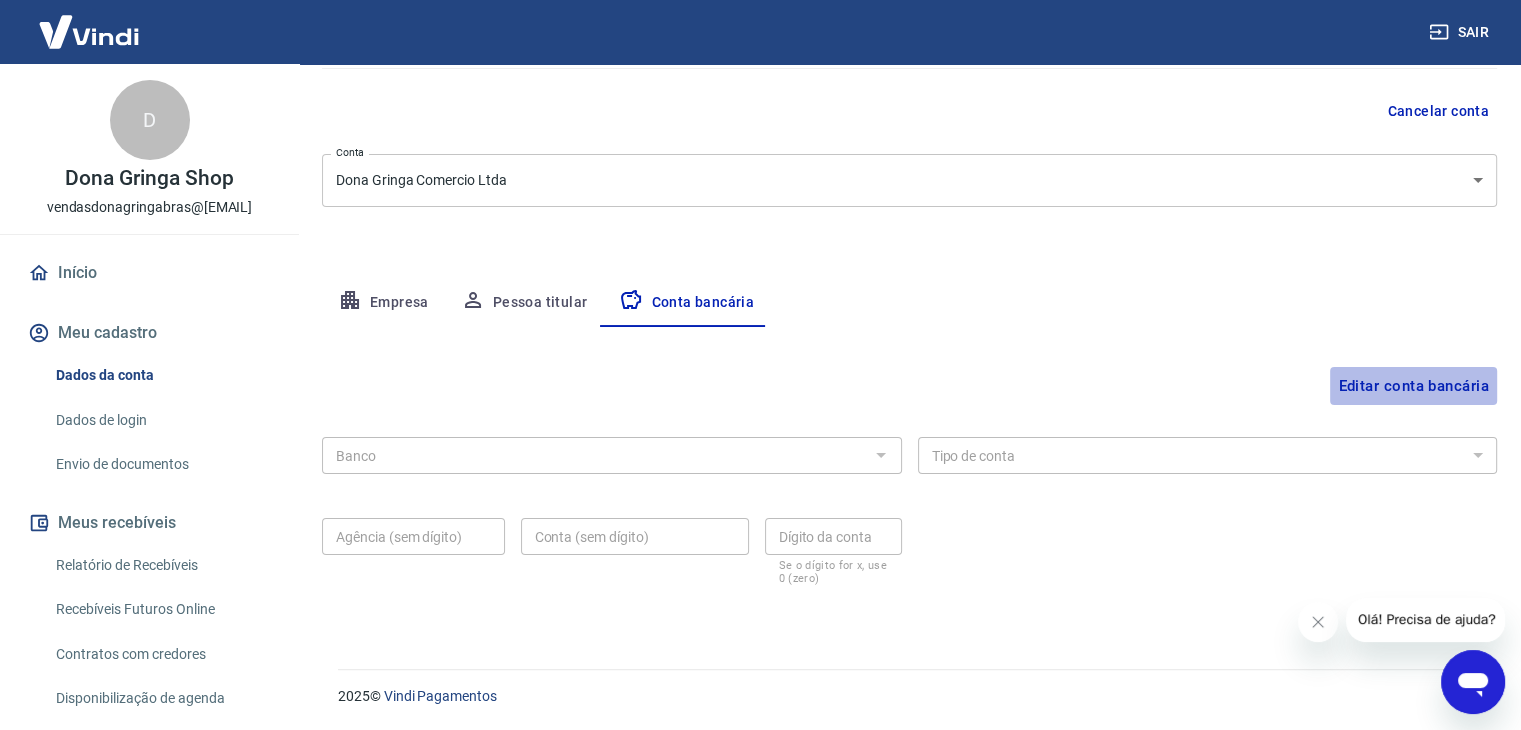 click on "Editar conta bancária" at bounding box center (1413, 386) 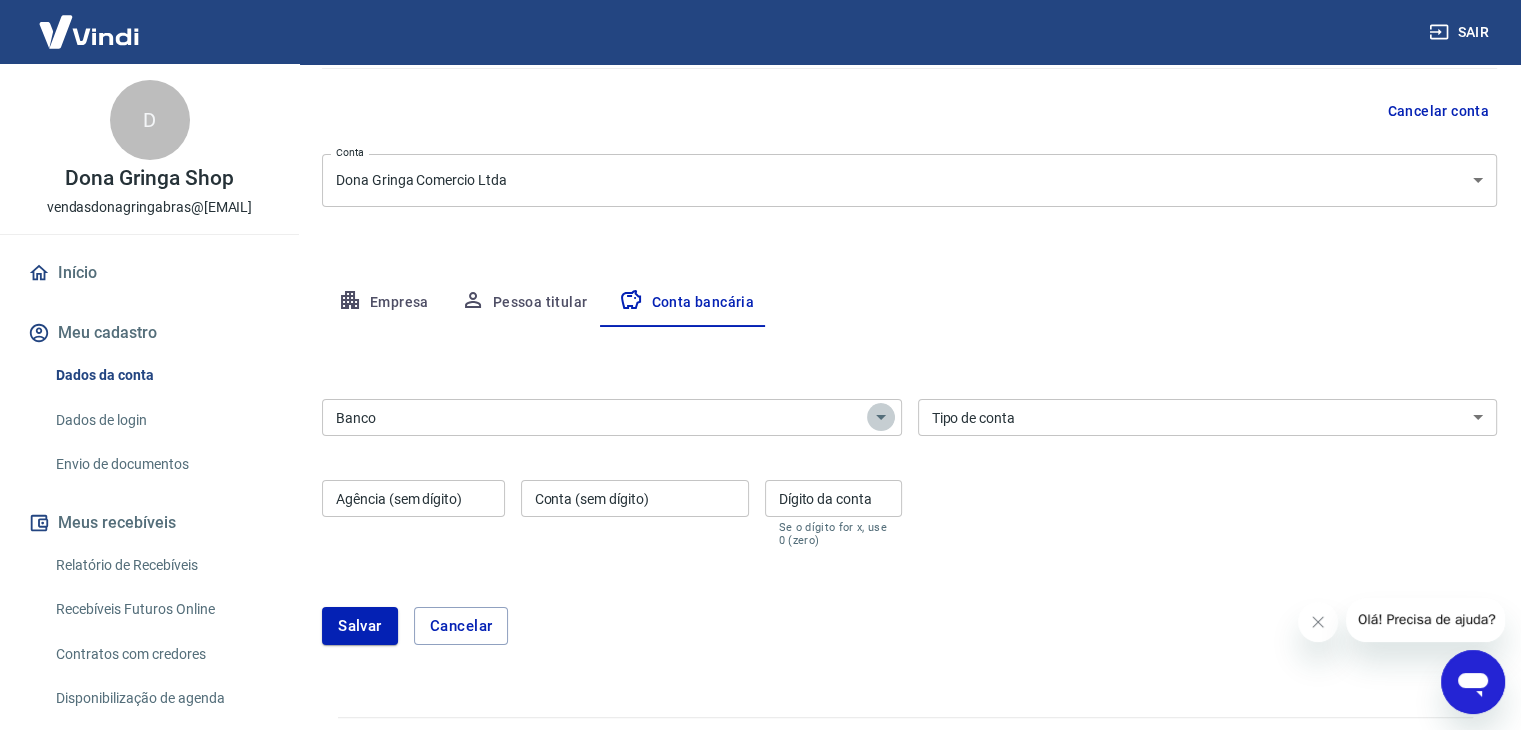 click at bounding box center [881, 417] 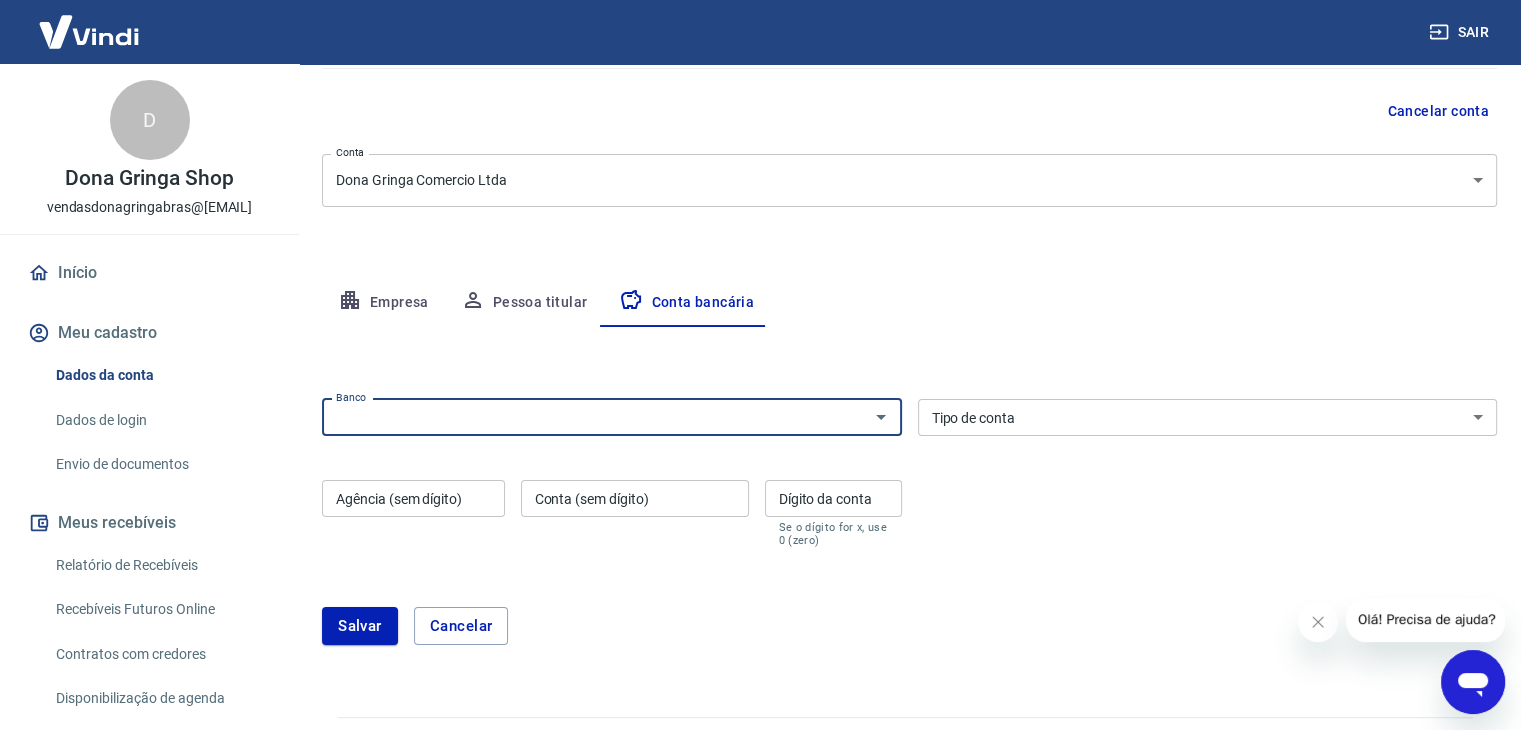 click on "Banco" at bounding box center [595, 417] 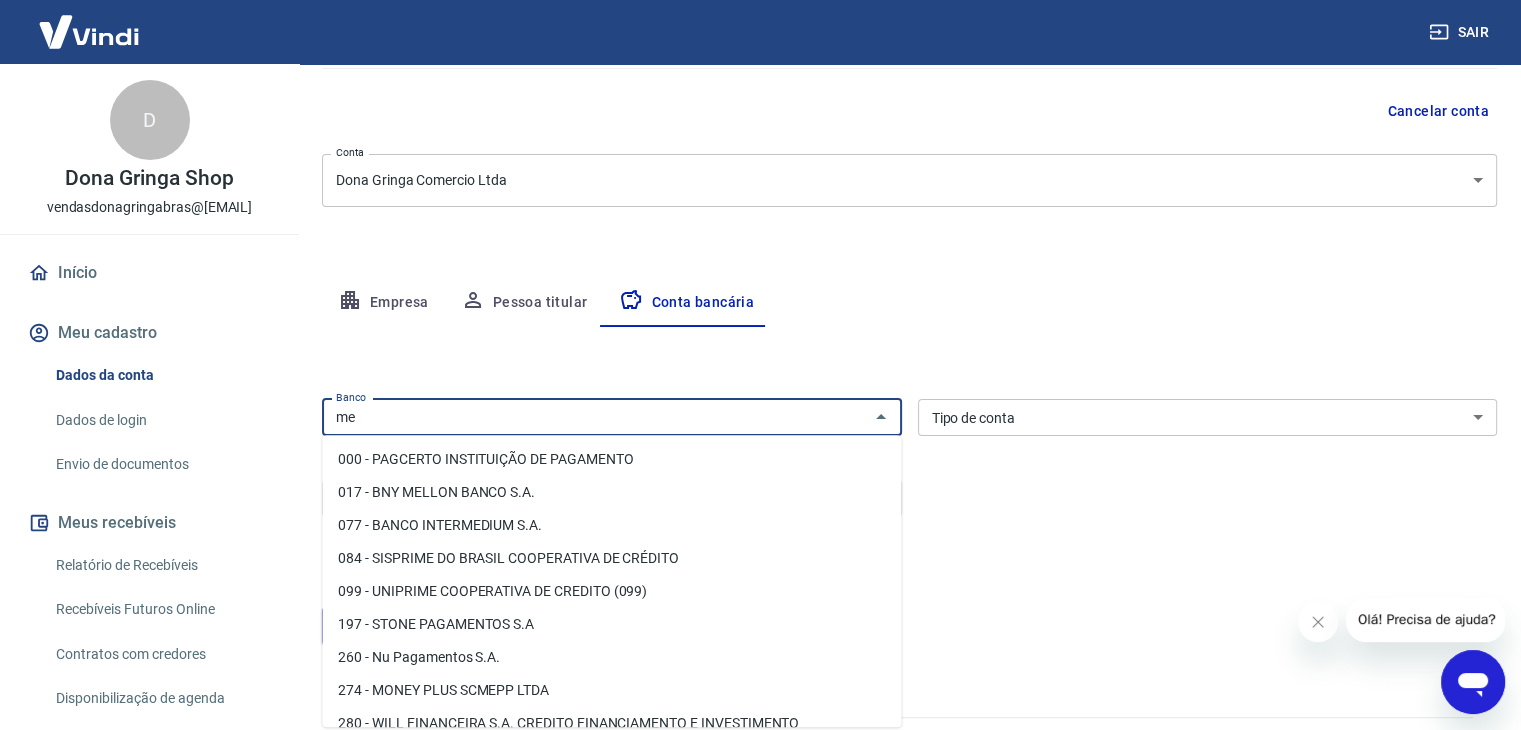 type on "m" 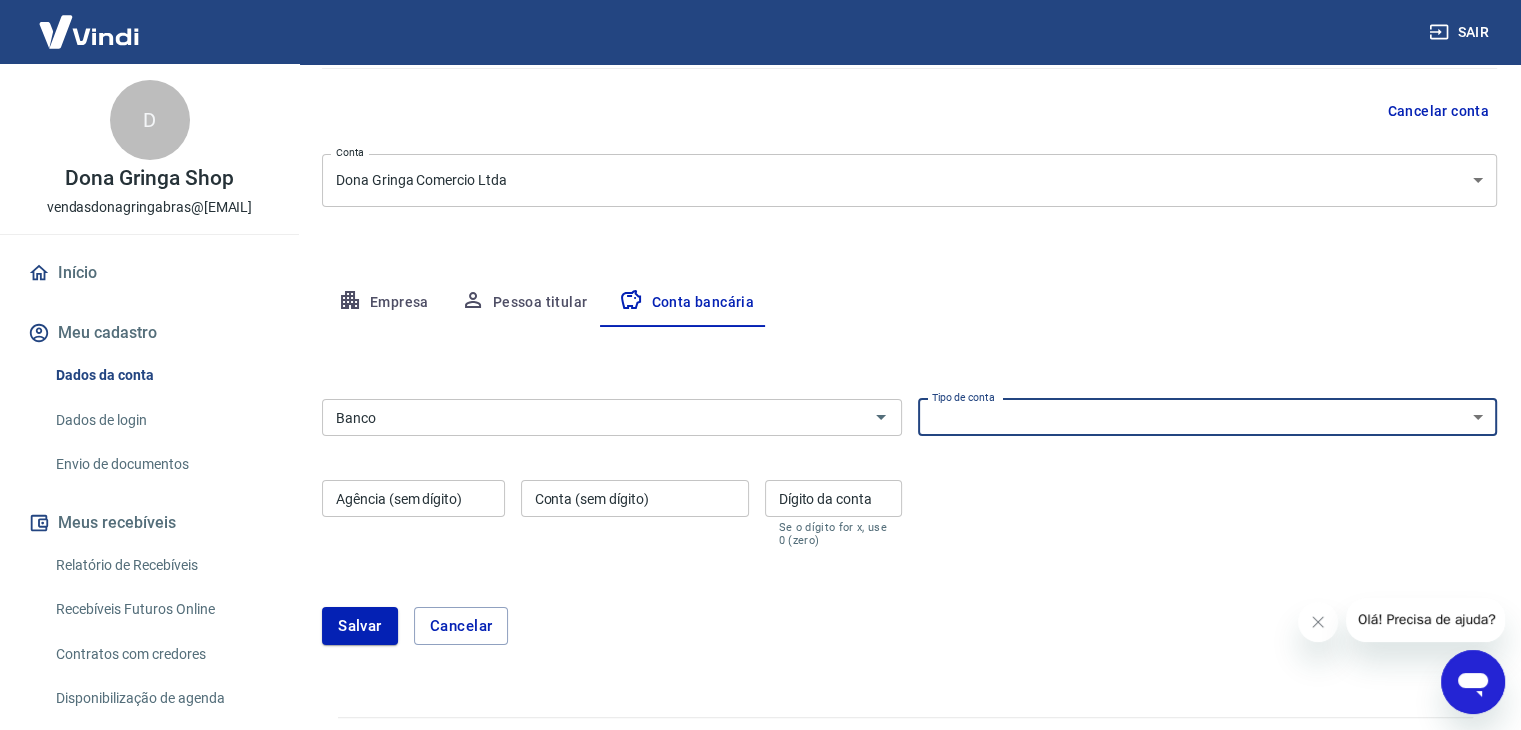 click on "Conta Corrente Conta Poupança" at bounding box center [1208, 417] 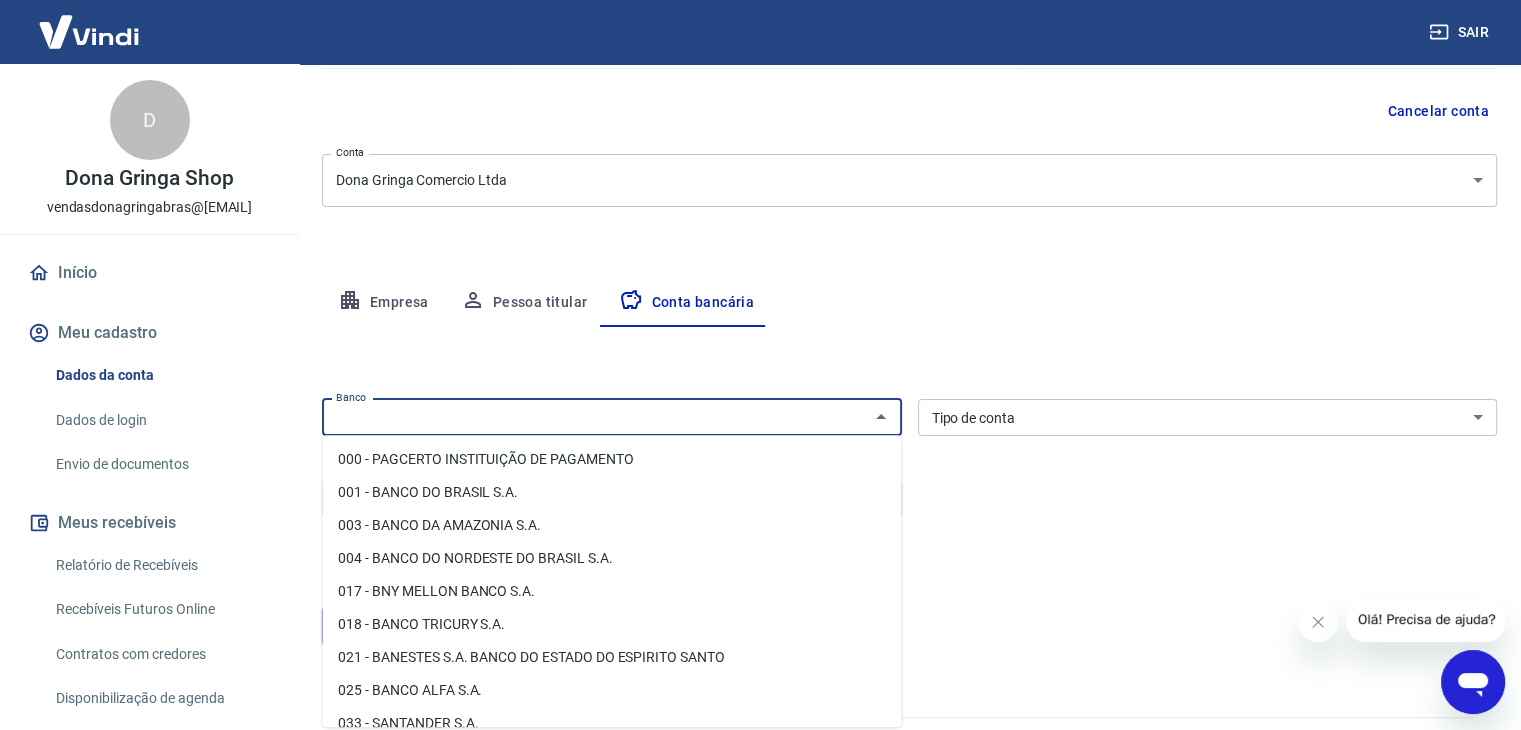 click on "Banco" at bounding box center [595, 417] 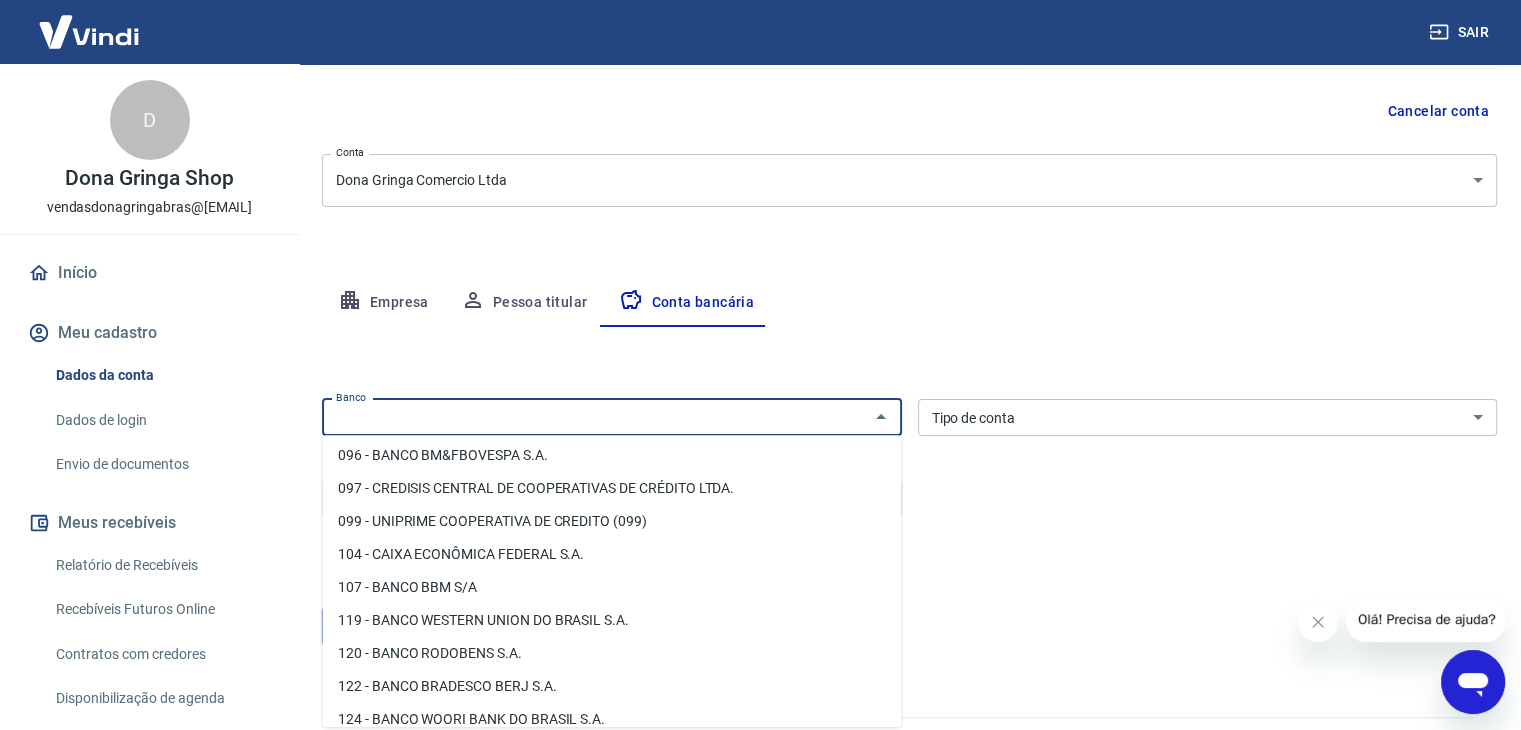scroll, scrollTop: 936, scrollLeft: 0, axis: vertical 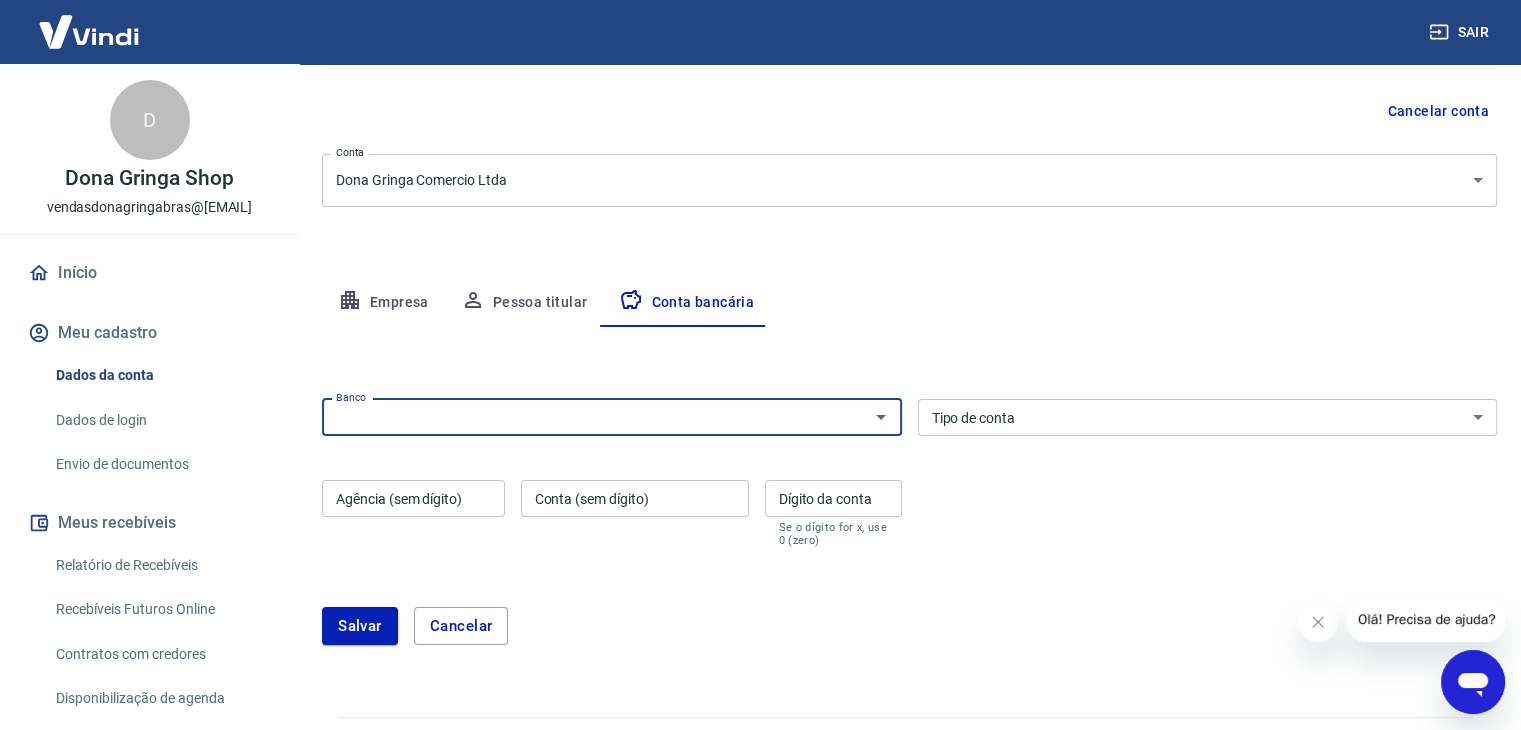 click on "Banco" at bounding box center (595, 417) 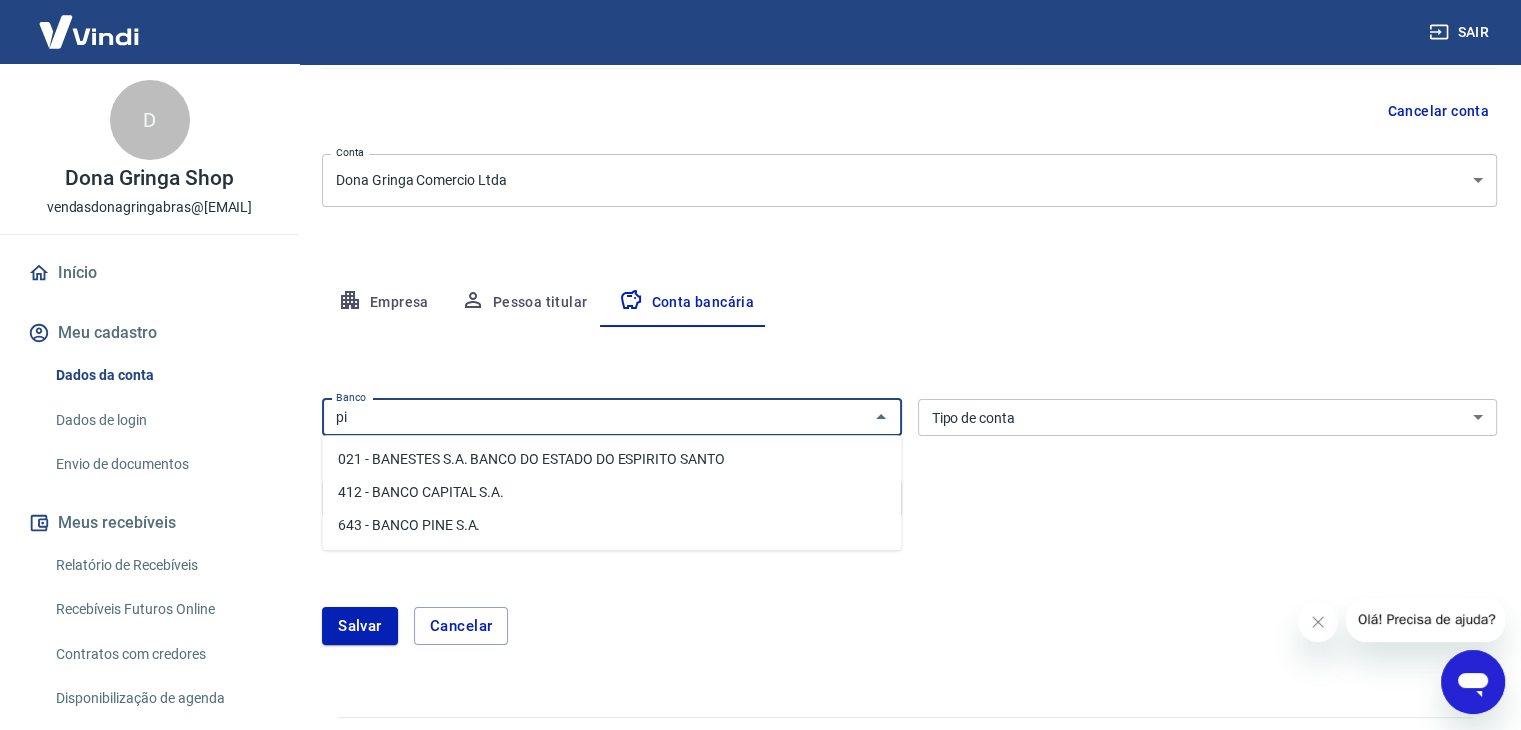 type on "p" 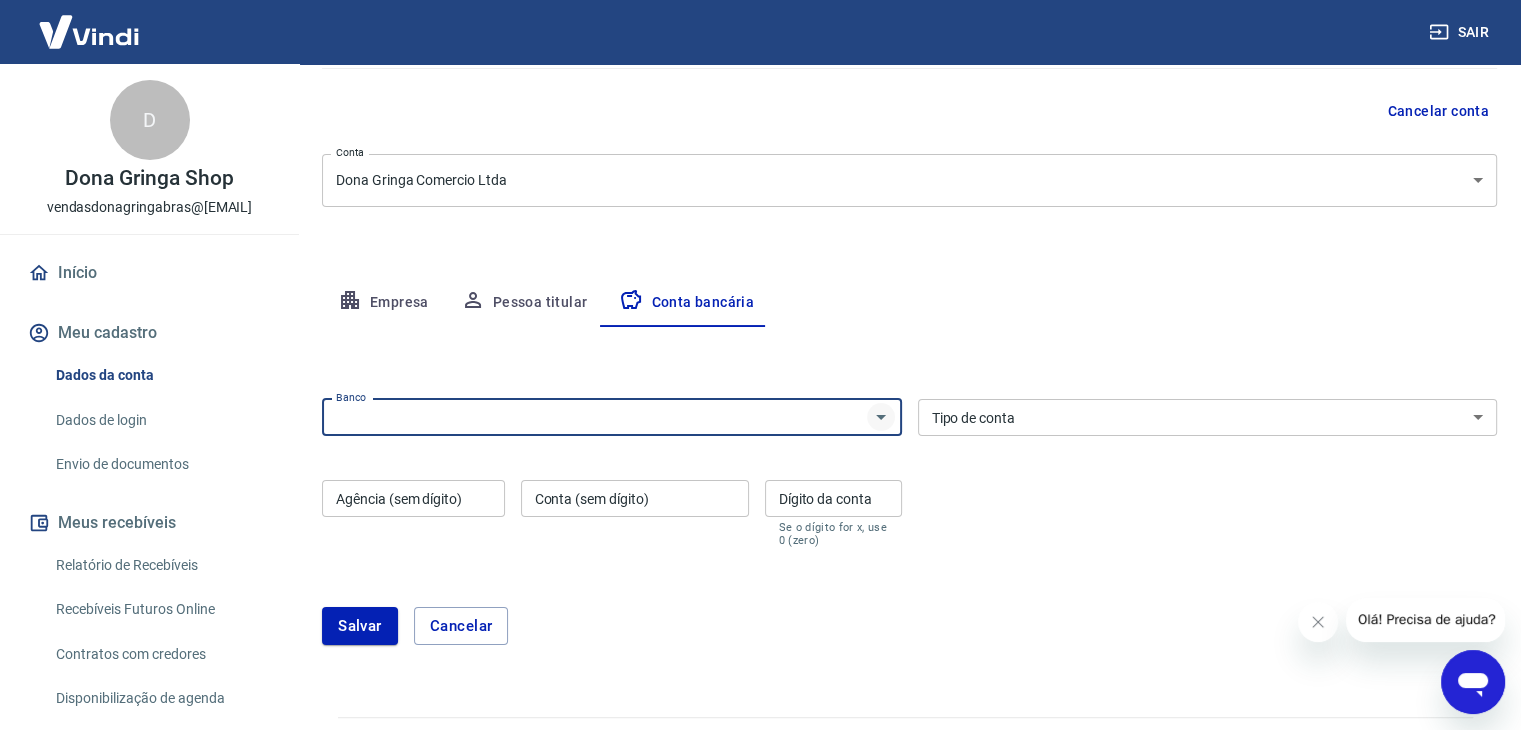 click 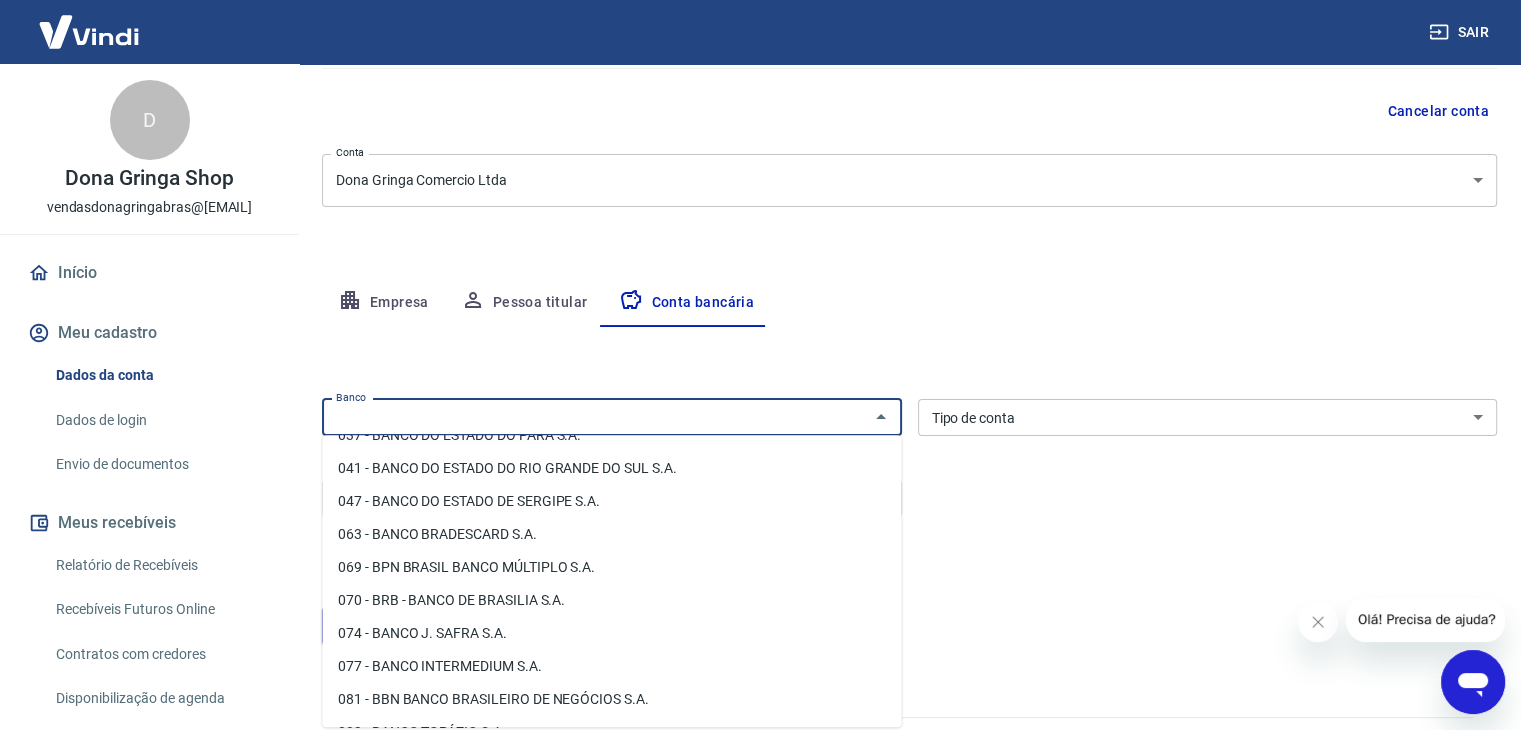 scroll, scrollTop: 342, scrollLeft: 0, axis: vertical 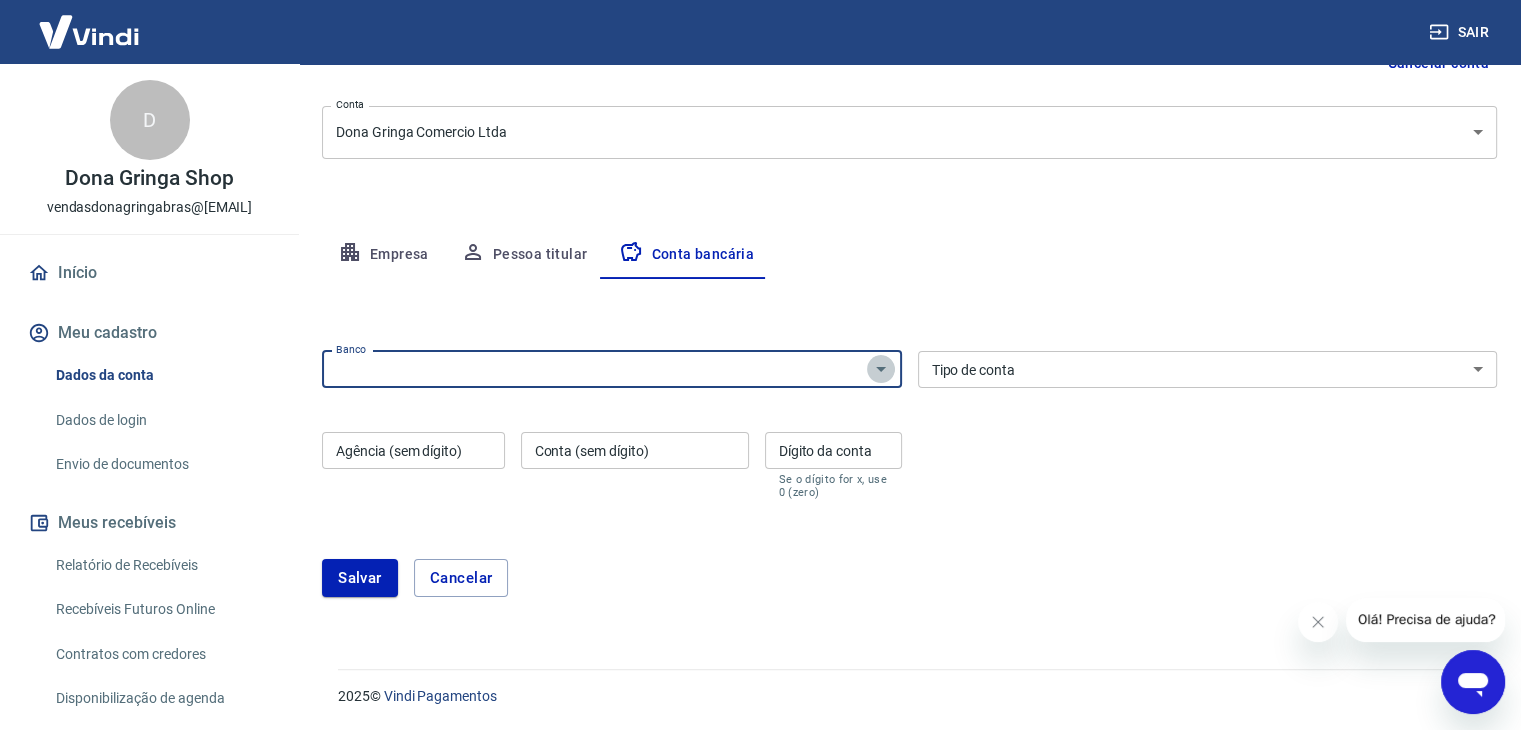 click 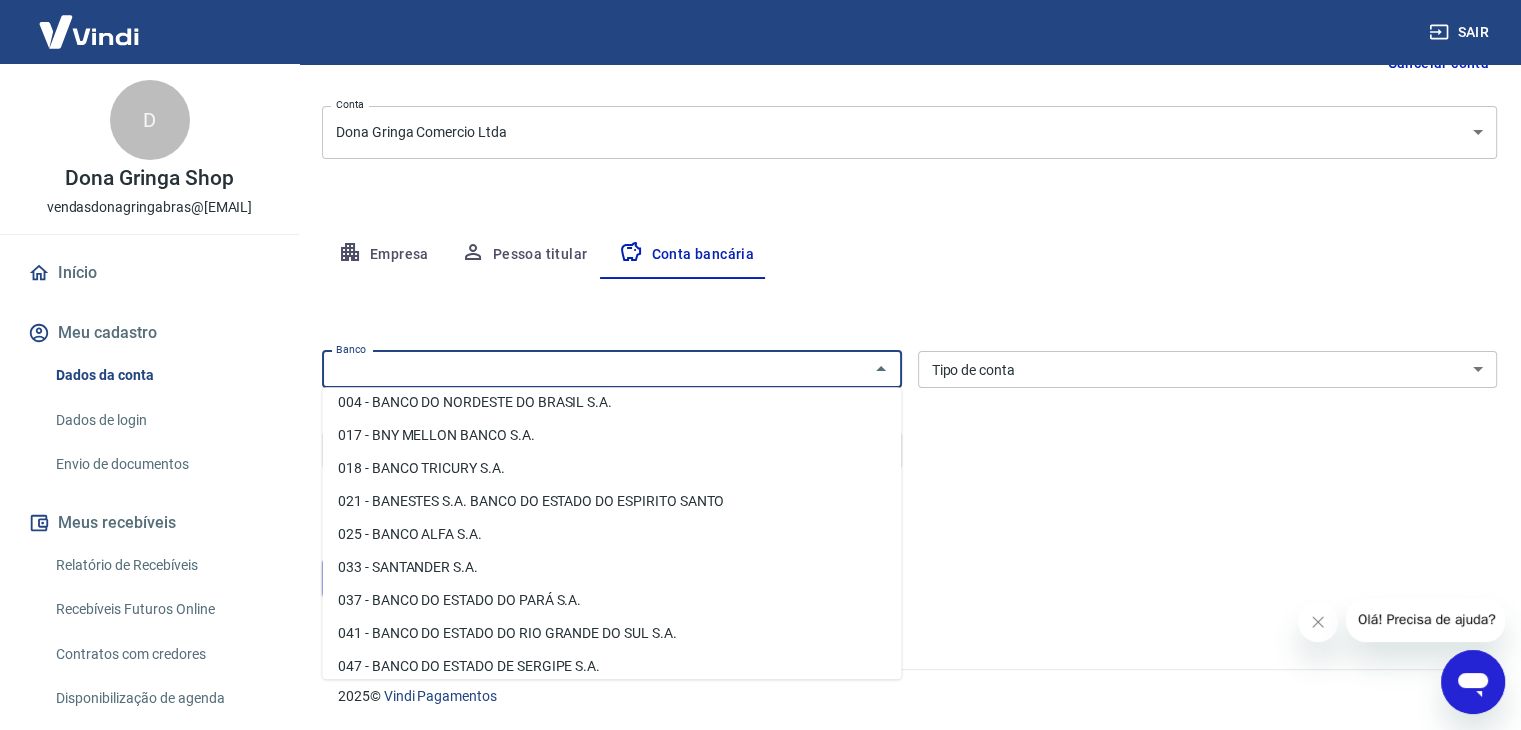 scroll, scrollTop: 120, scrollLeft: 0, axis: vertical 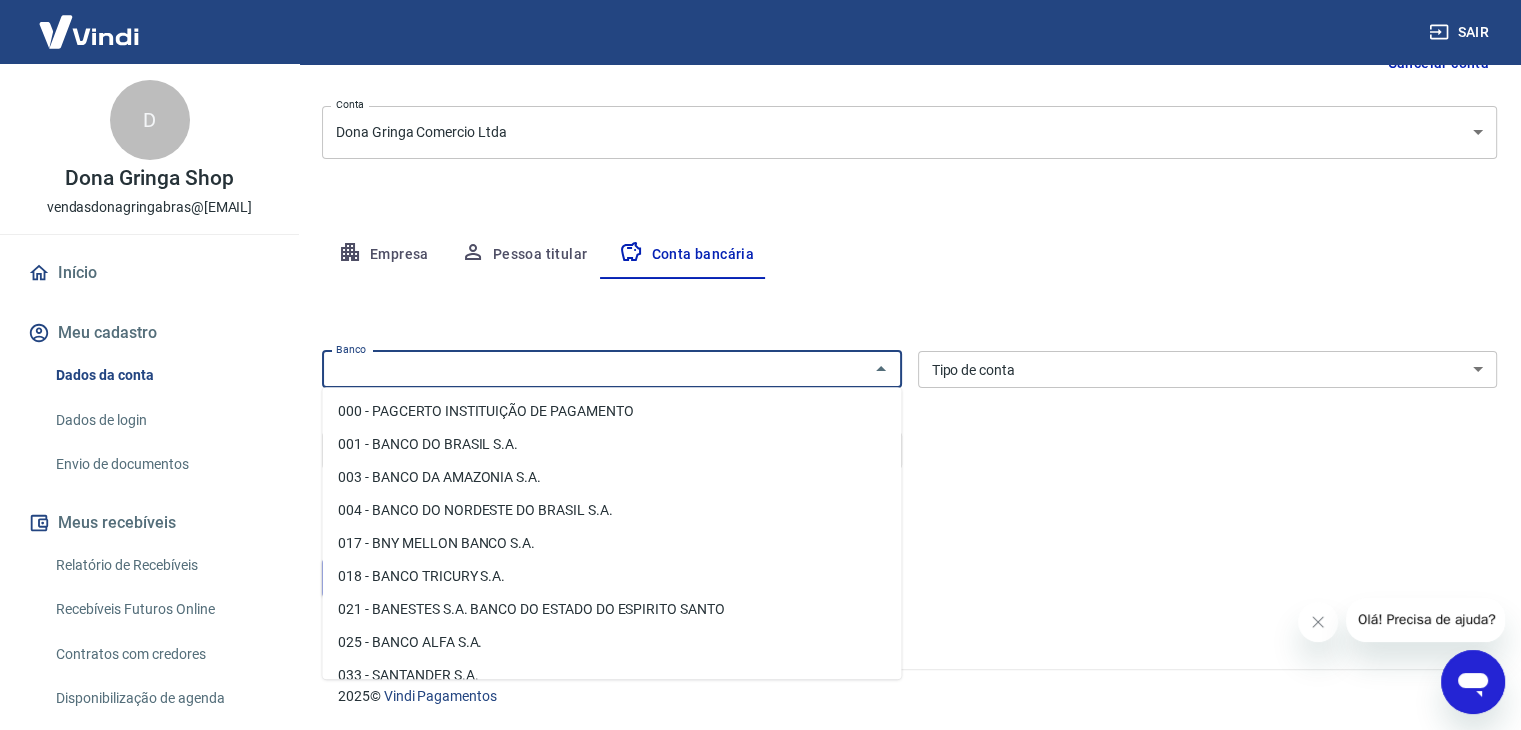click on "Banco" at bounding box center [595, 369] 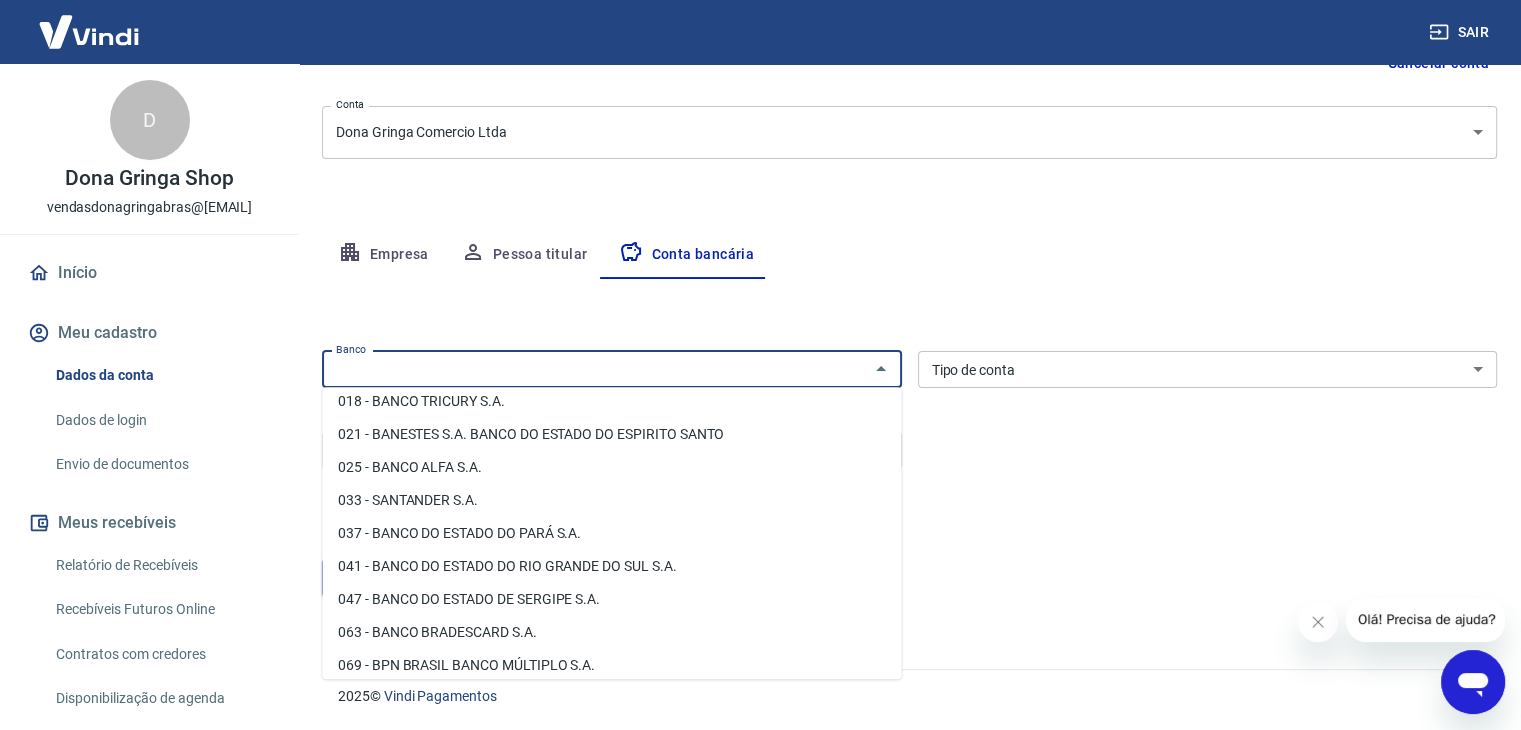 scroll, scrollTop: 185, scrollLeft: 0, axis: vertical 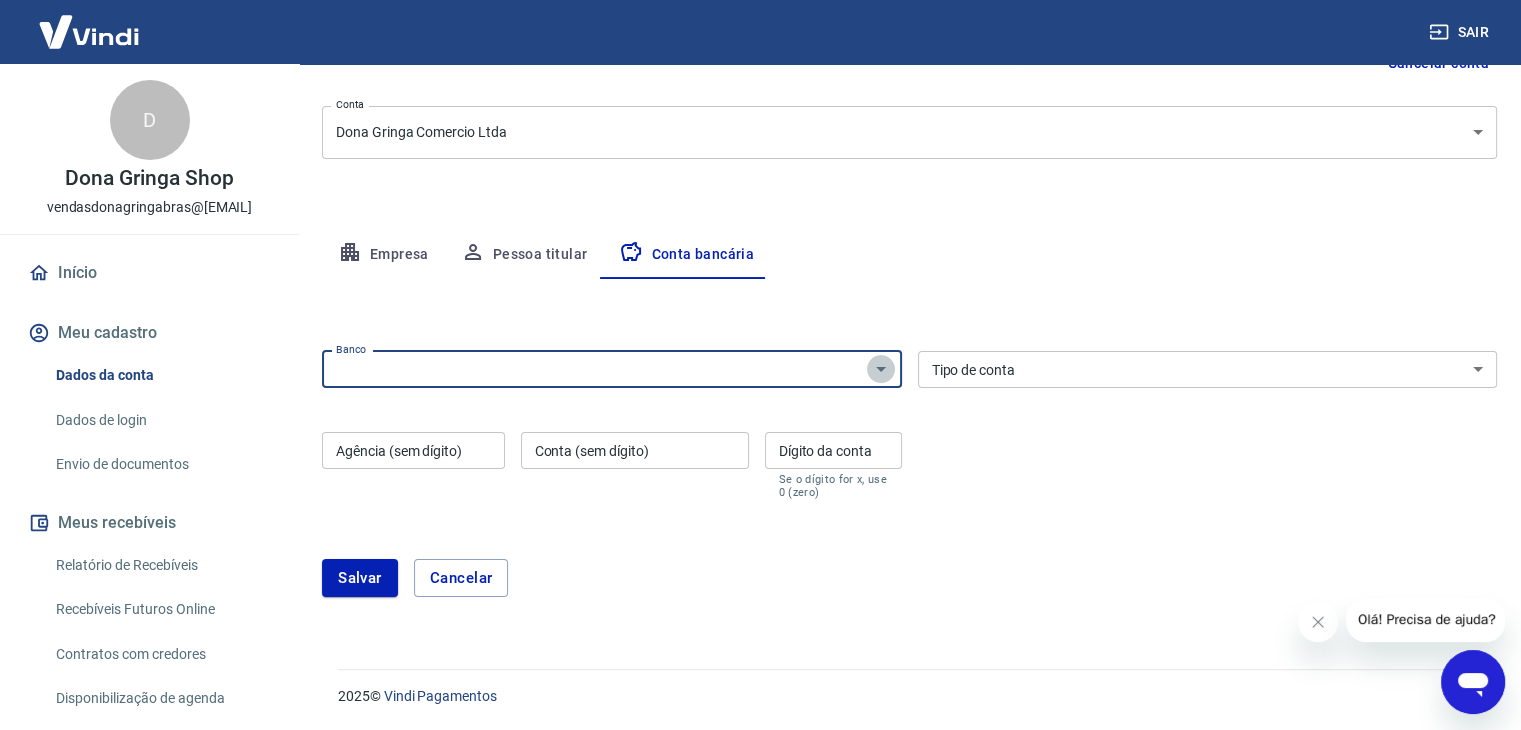 click 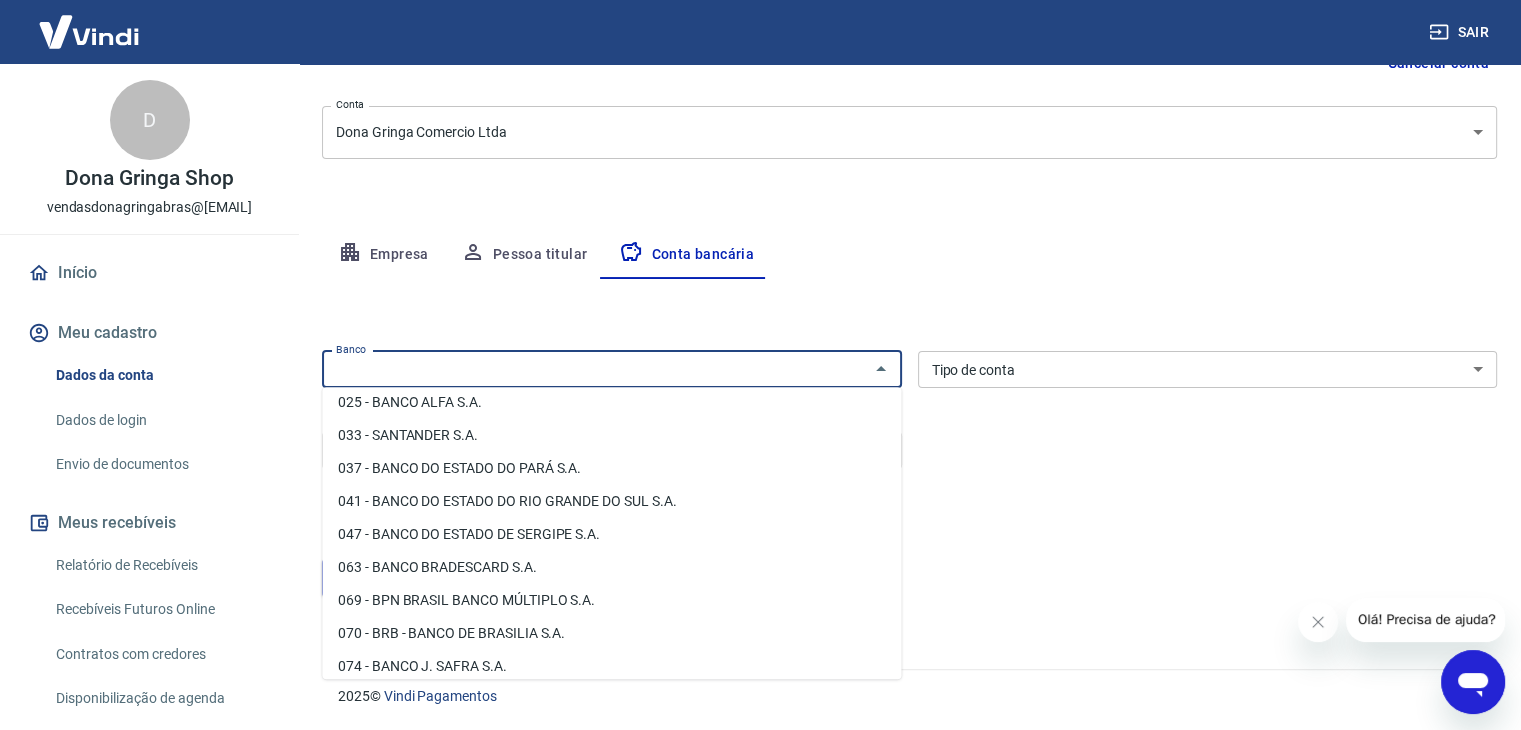 scroll, scrollTop: 280, scrollLeft: 0, axis: vertical 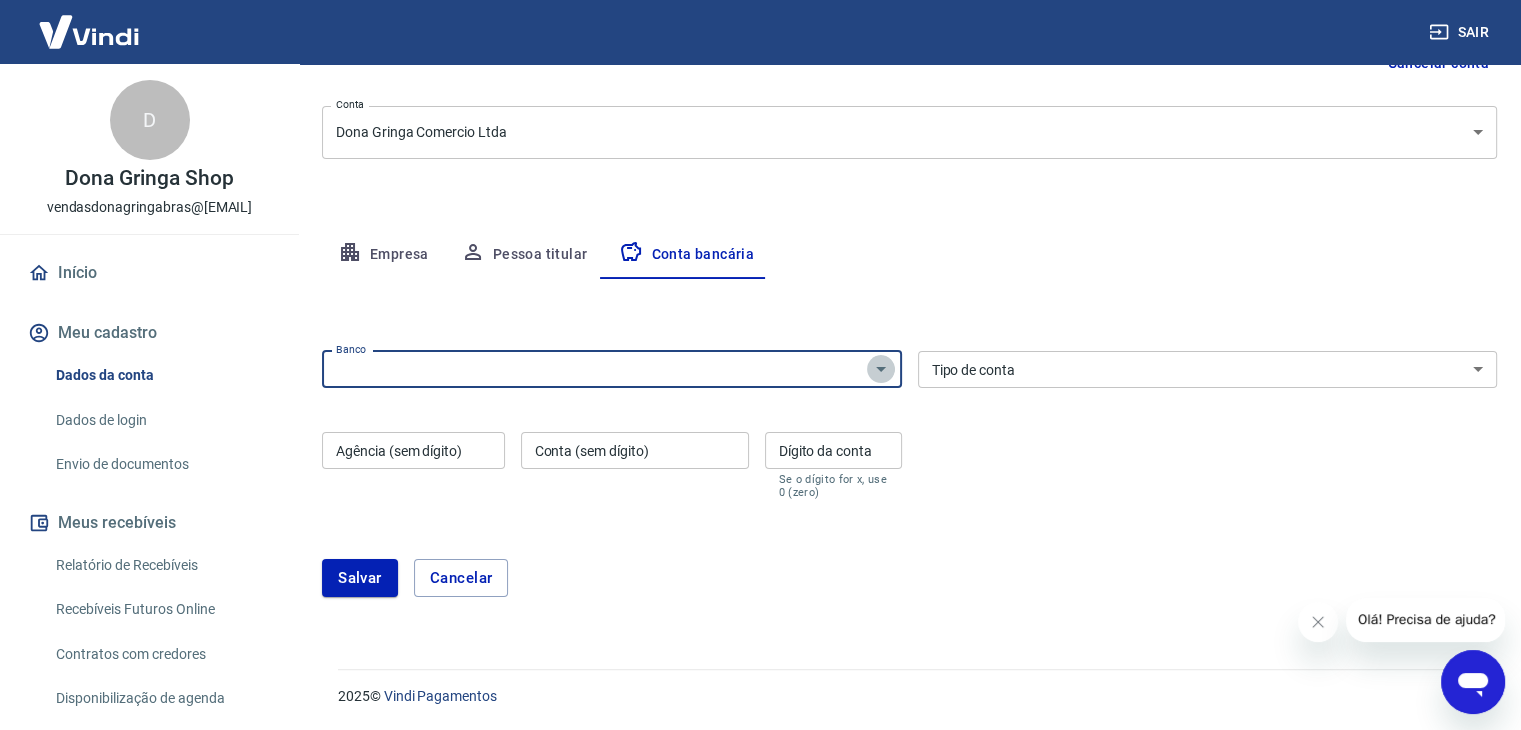 click 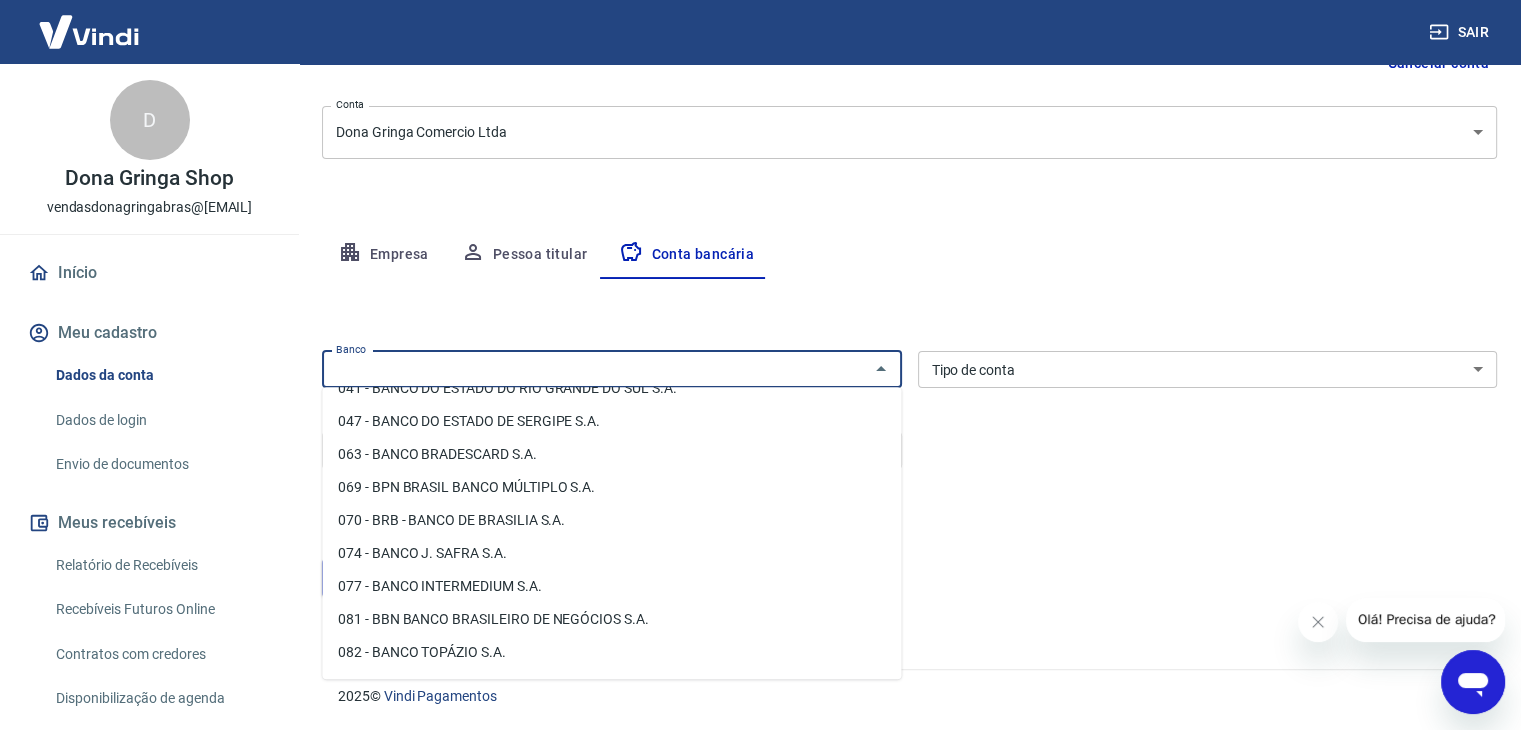 scroll, scrollTop: 360, scrollLeft: 0, axis: vertical 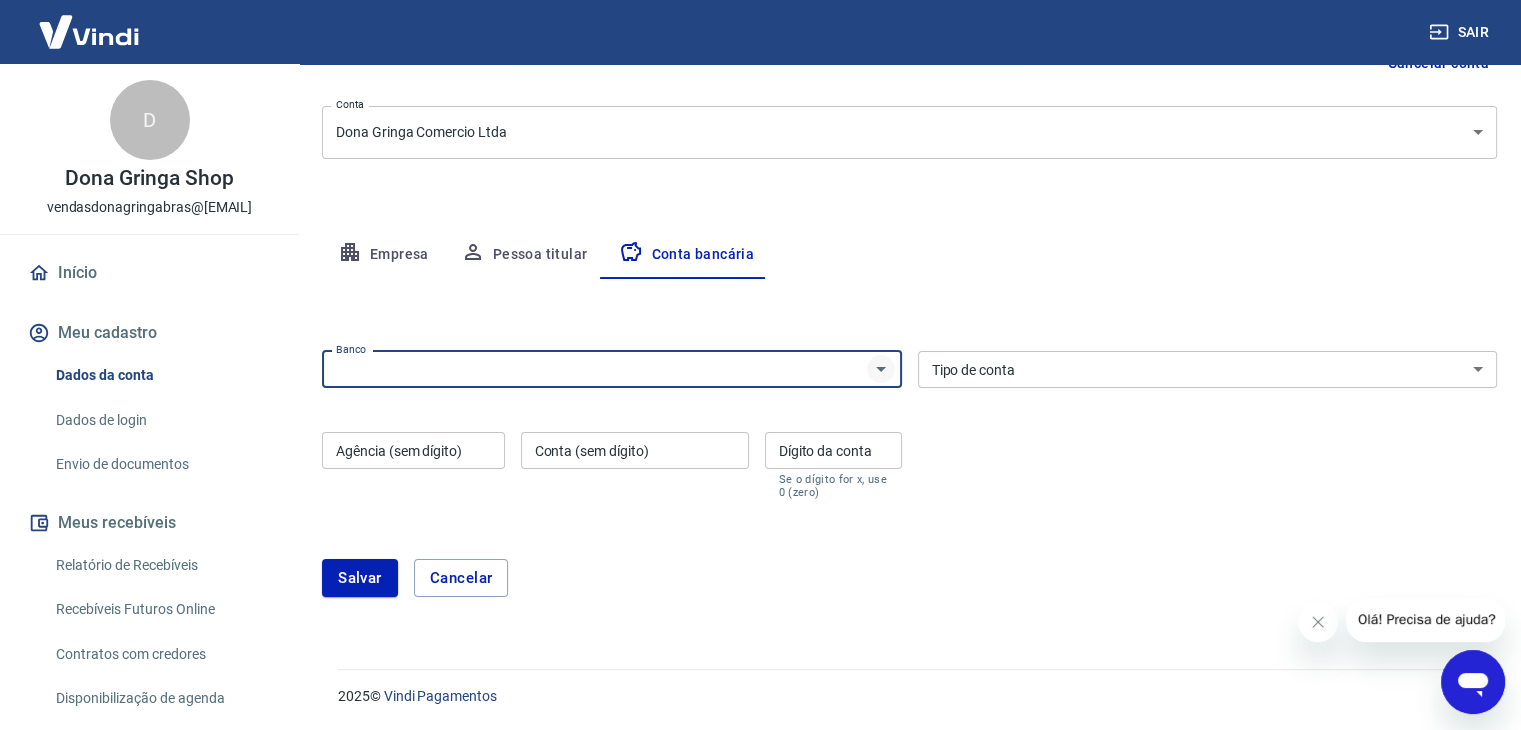 click 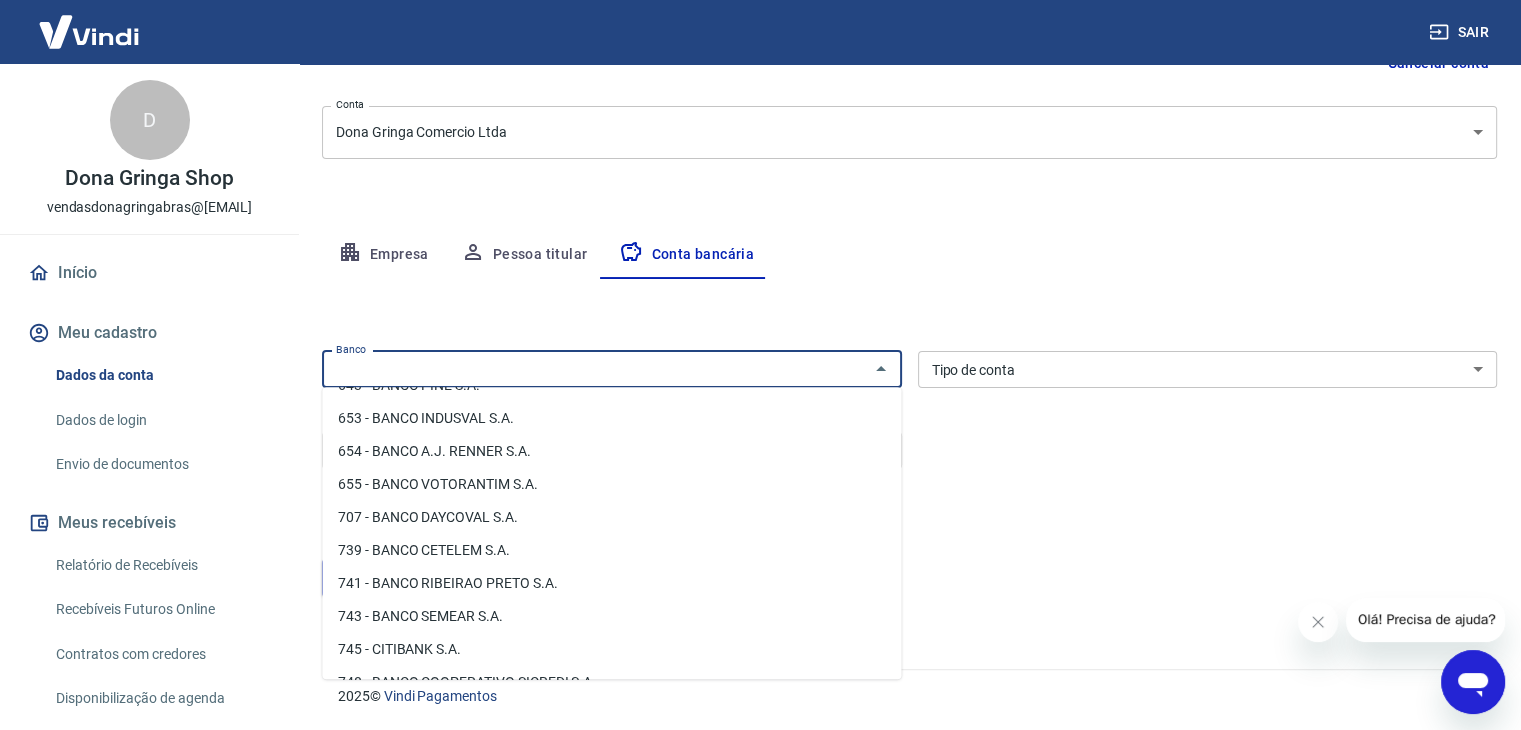 scroll, scrollTop: 3044, scrollLeft: 0, axis: vertical 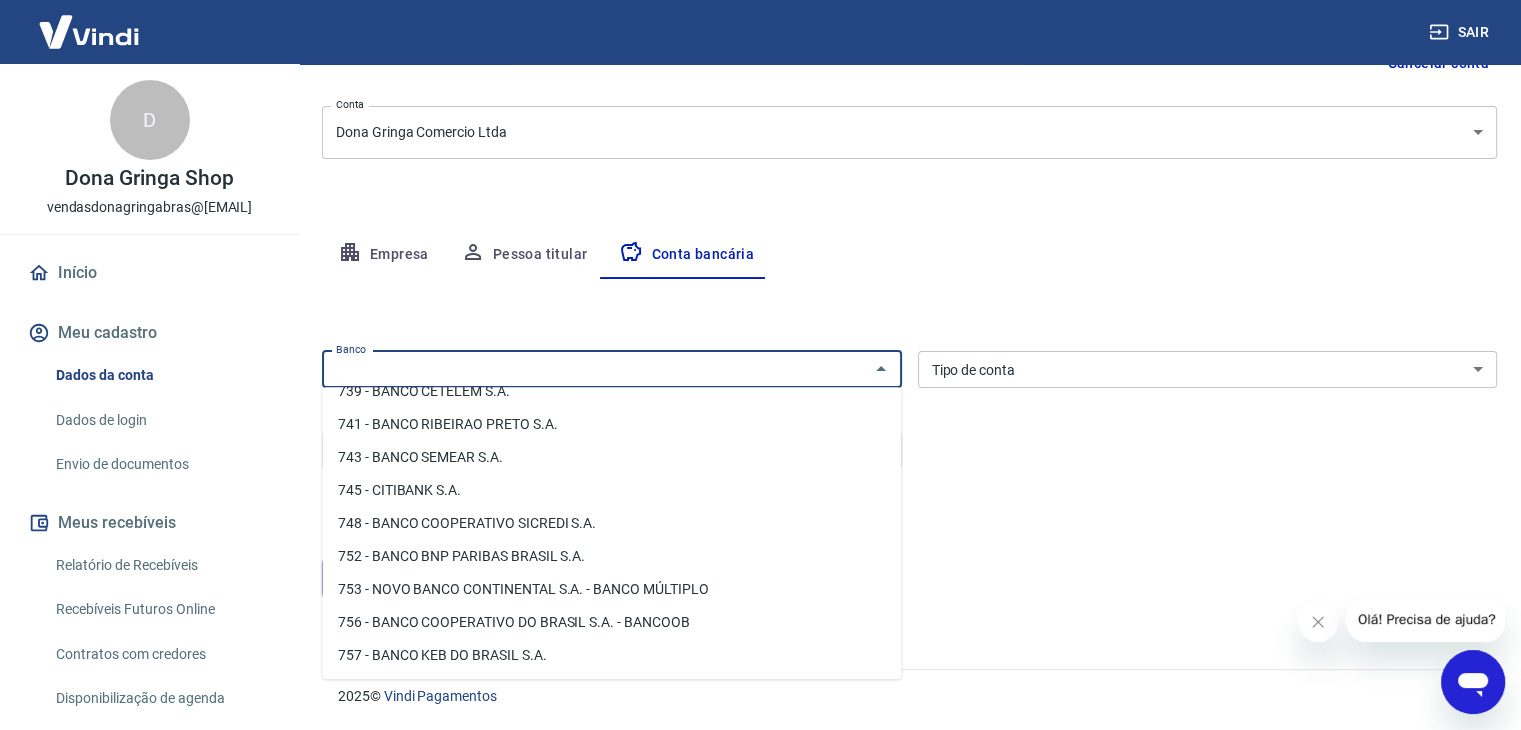 type on "745 - CITIBANK S.A." 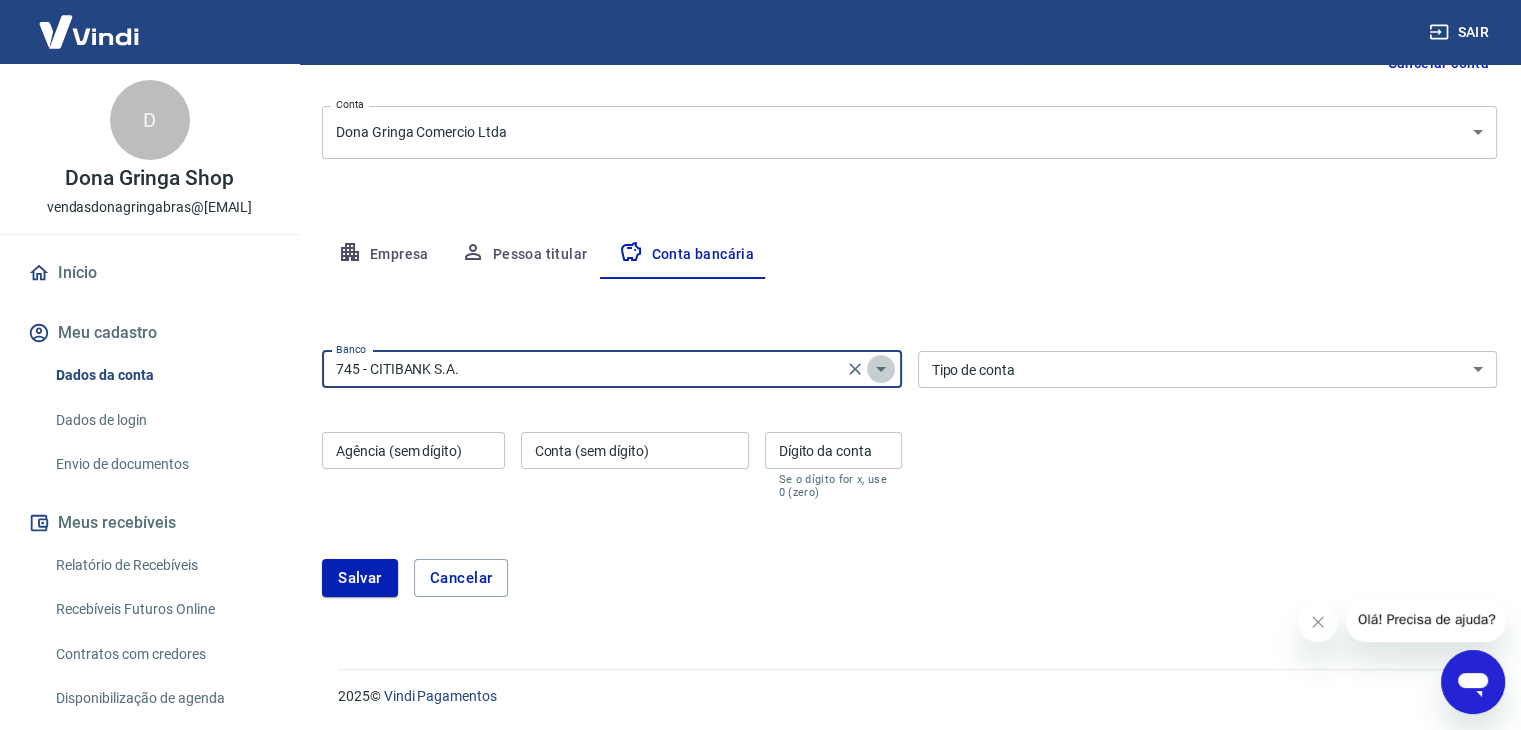 click 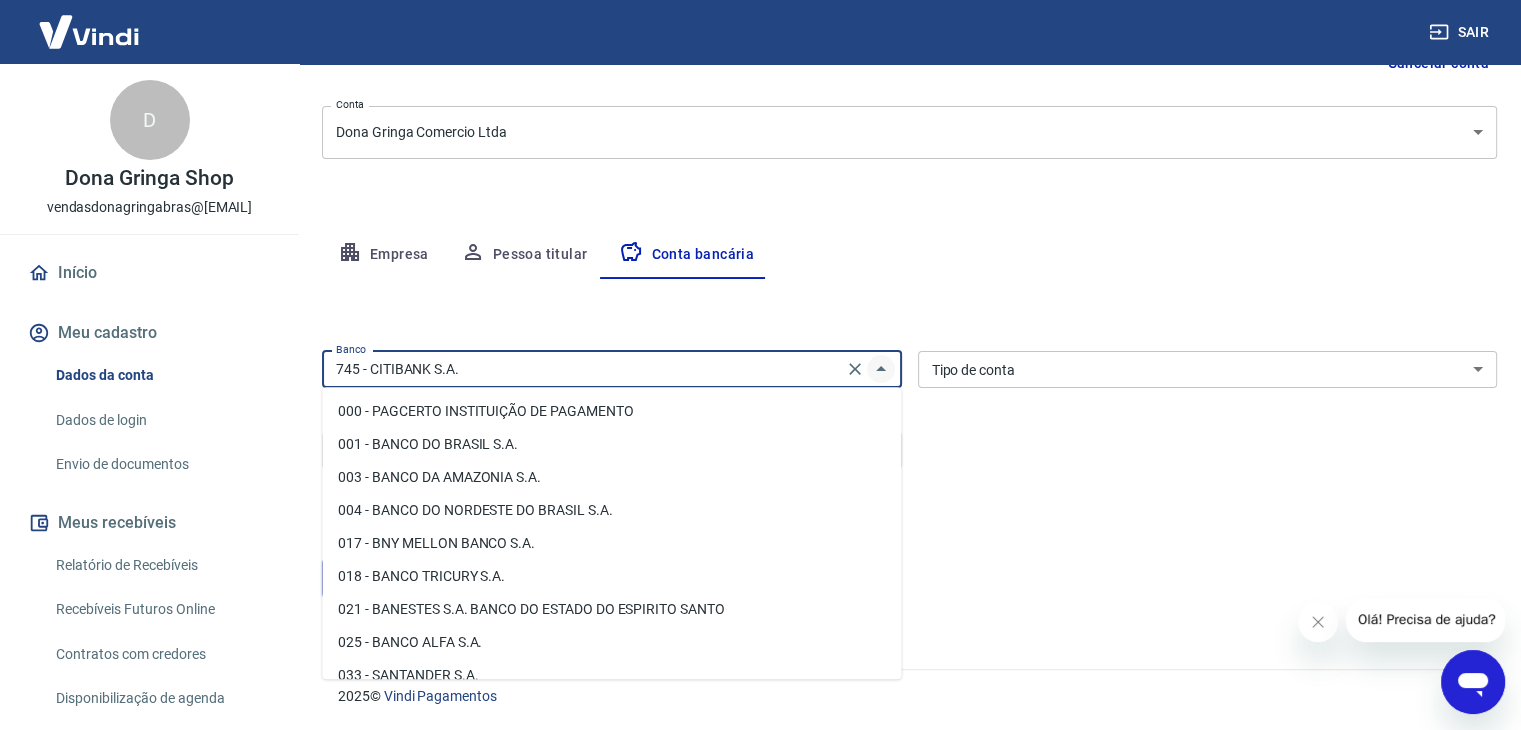 scroll, scrollTop: 2872, scrollLeft: 0, axis: vertical 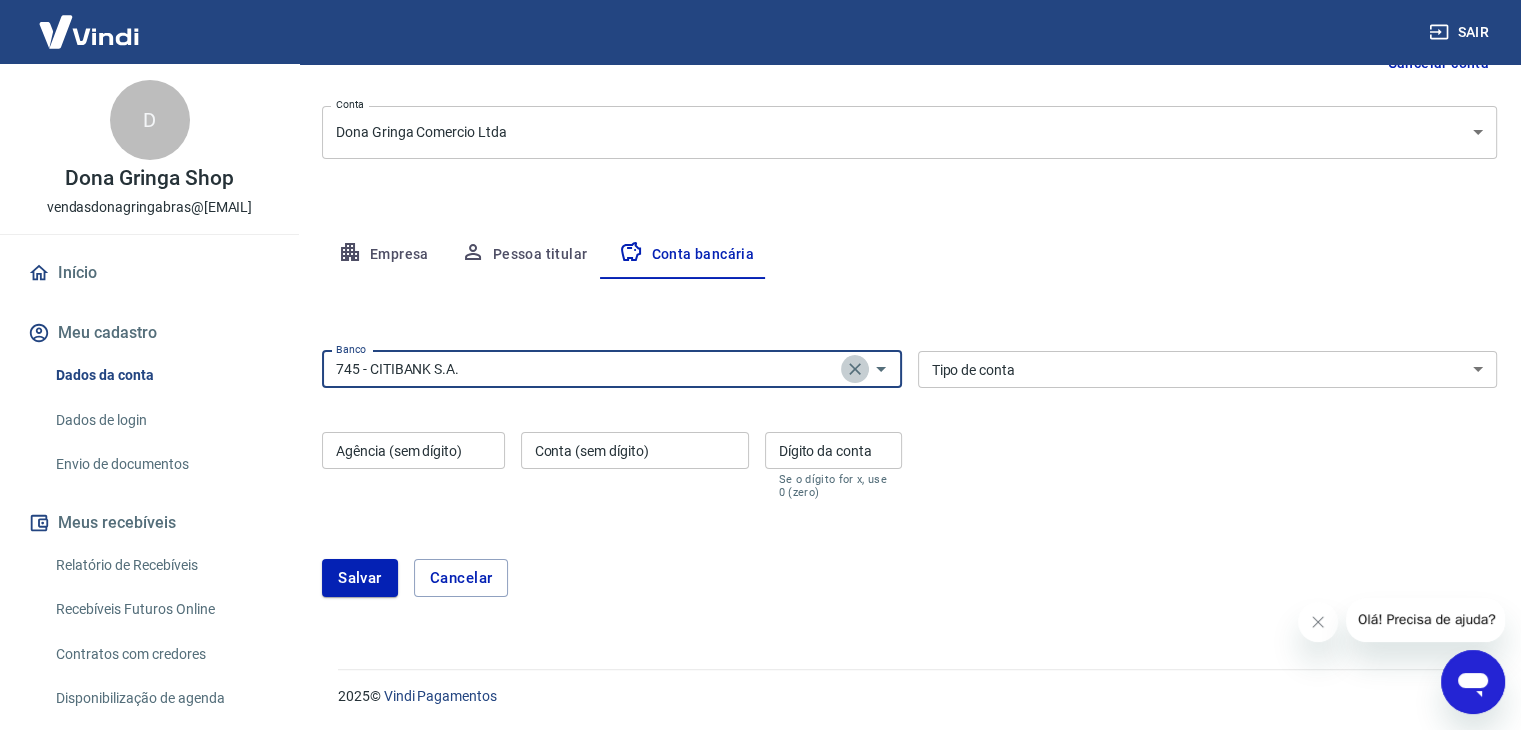 click 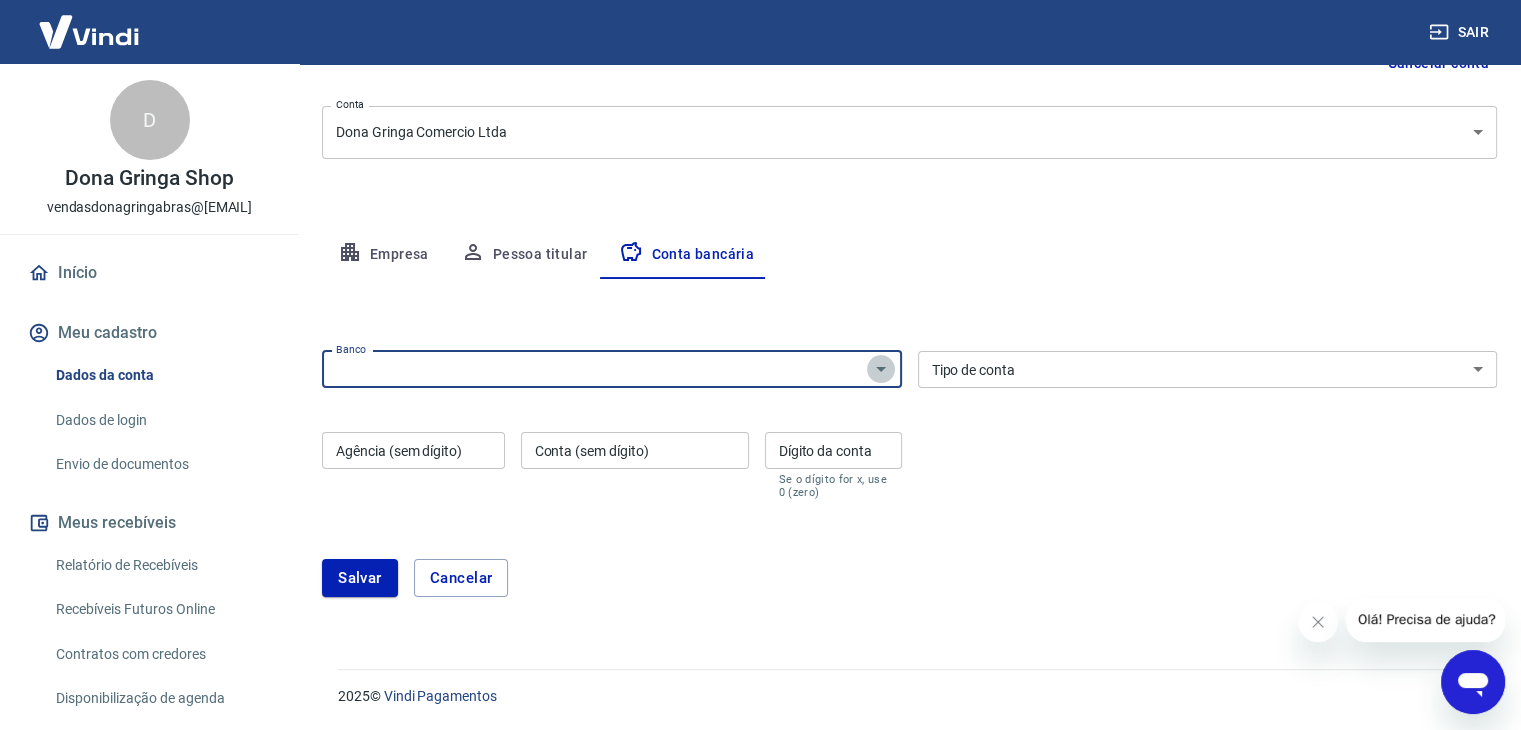 click 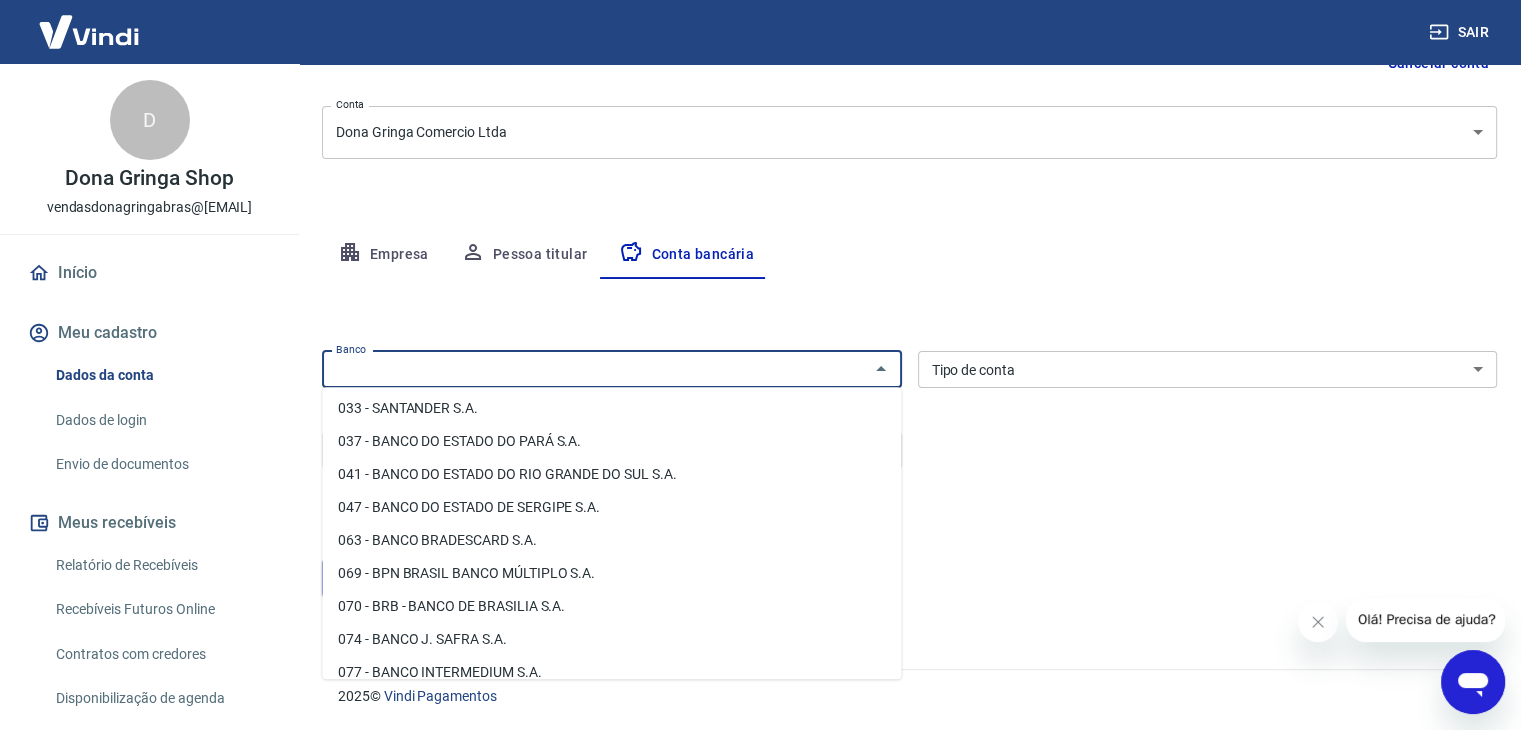 scroll, scrollTop: 440, scrollLeft: 0, axis: vertical 